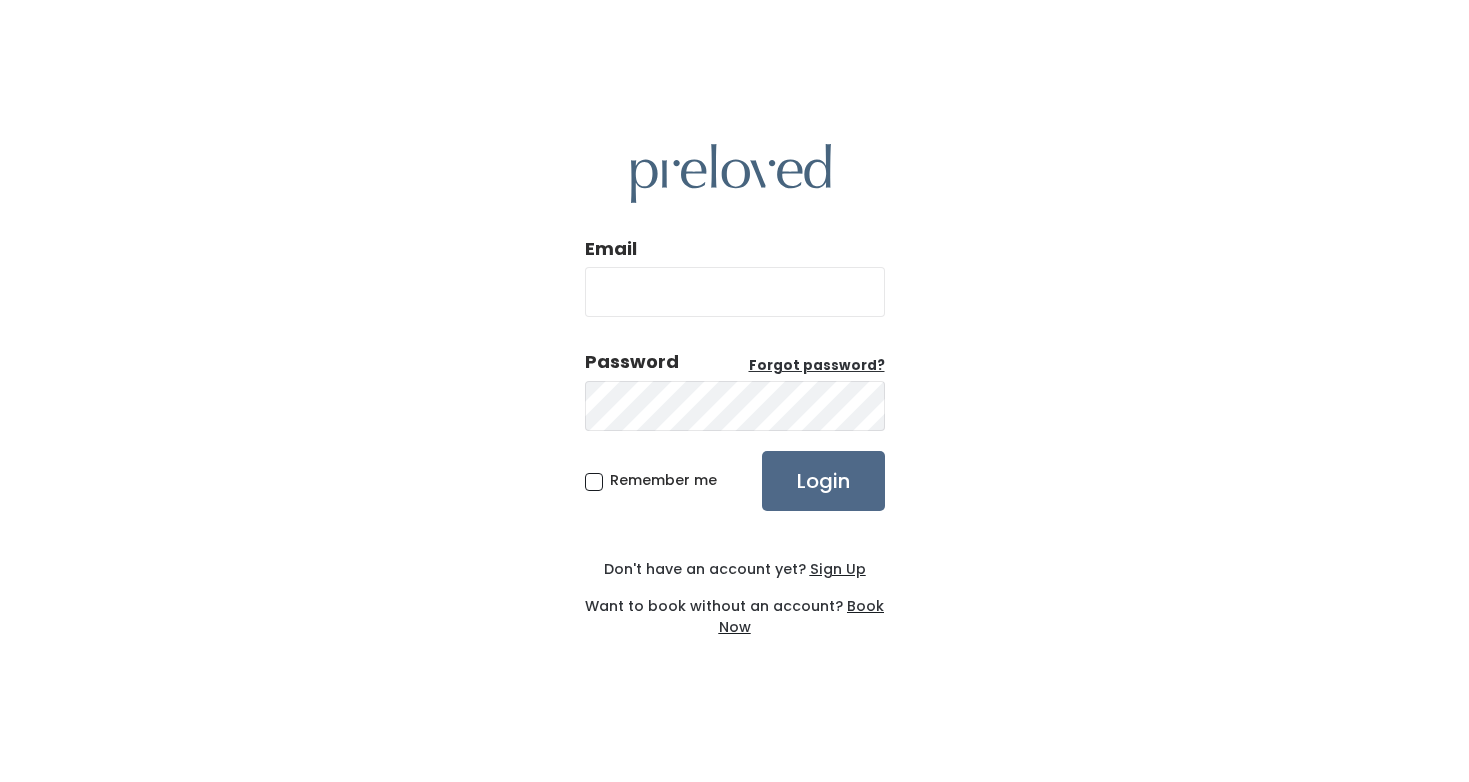 scroll, scrollTop: 0, scrollLeft: 0, axis: both 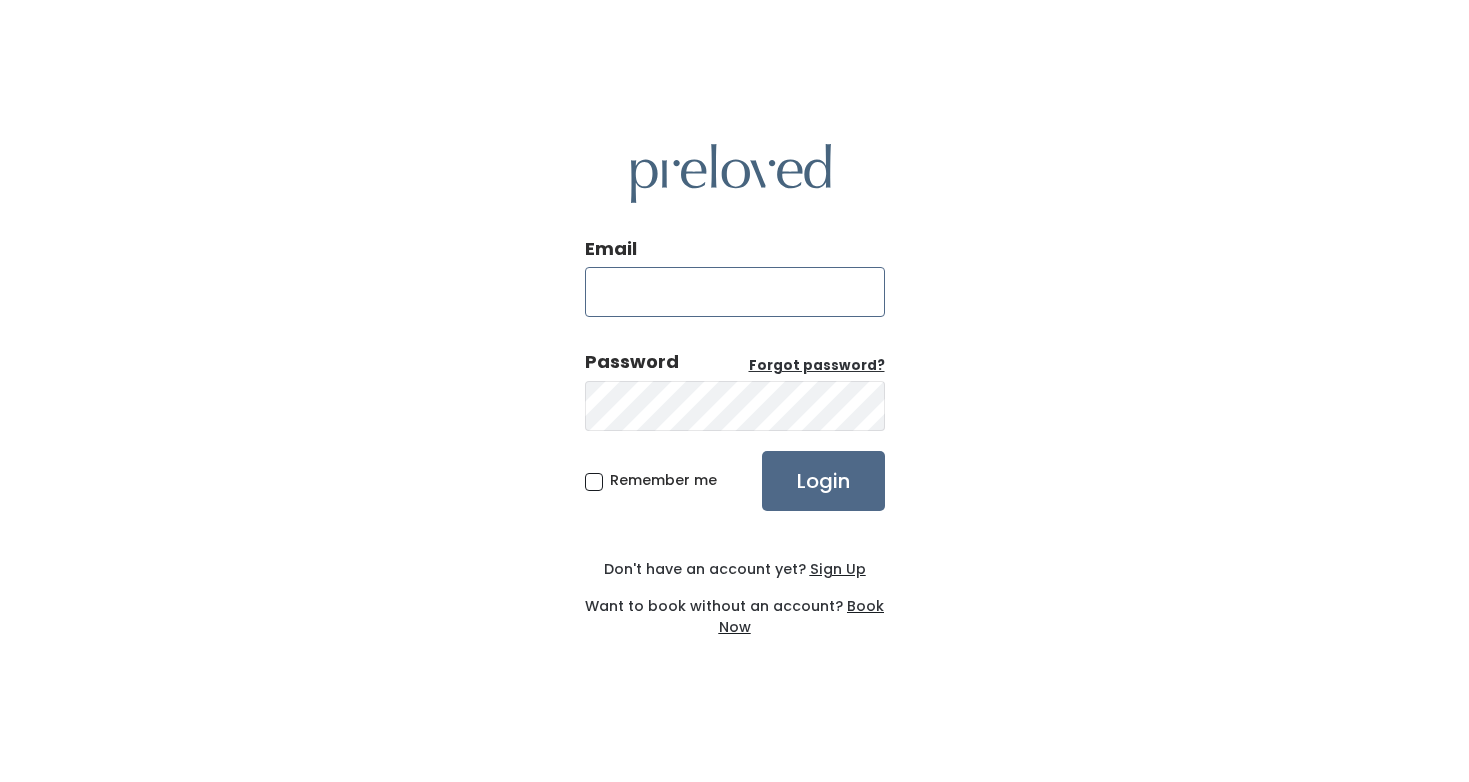 type on "[EMAIL]" 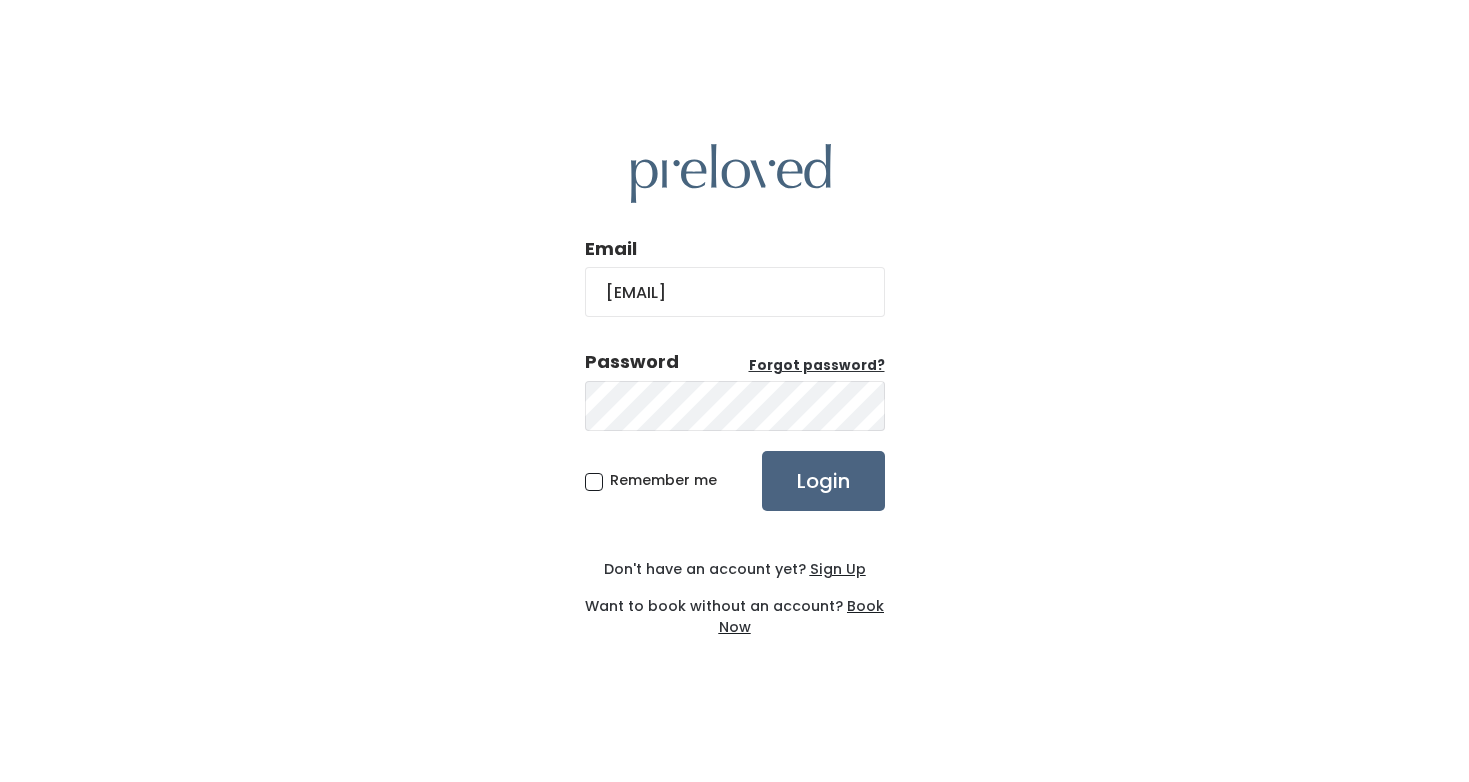 click on "Login" at bounding box center [823, 481] 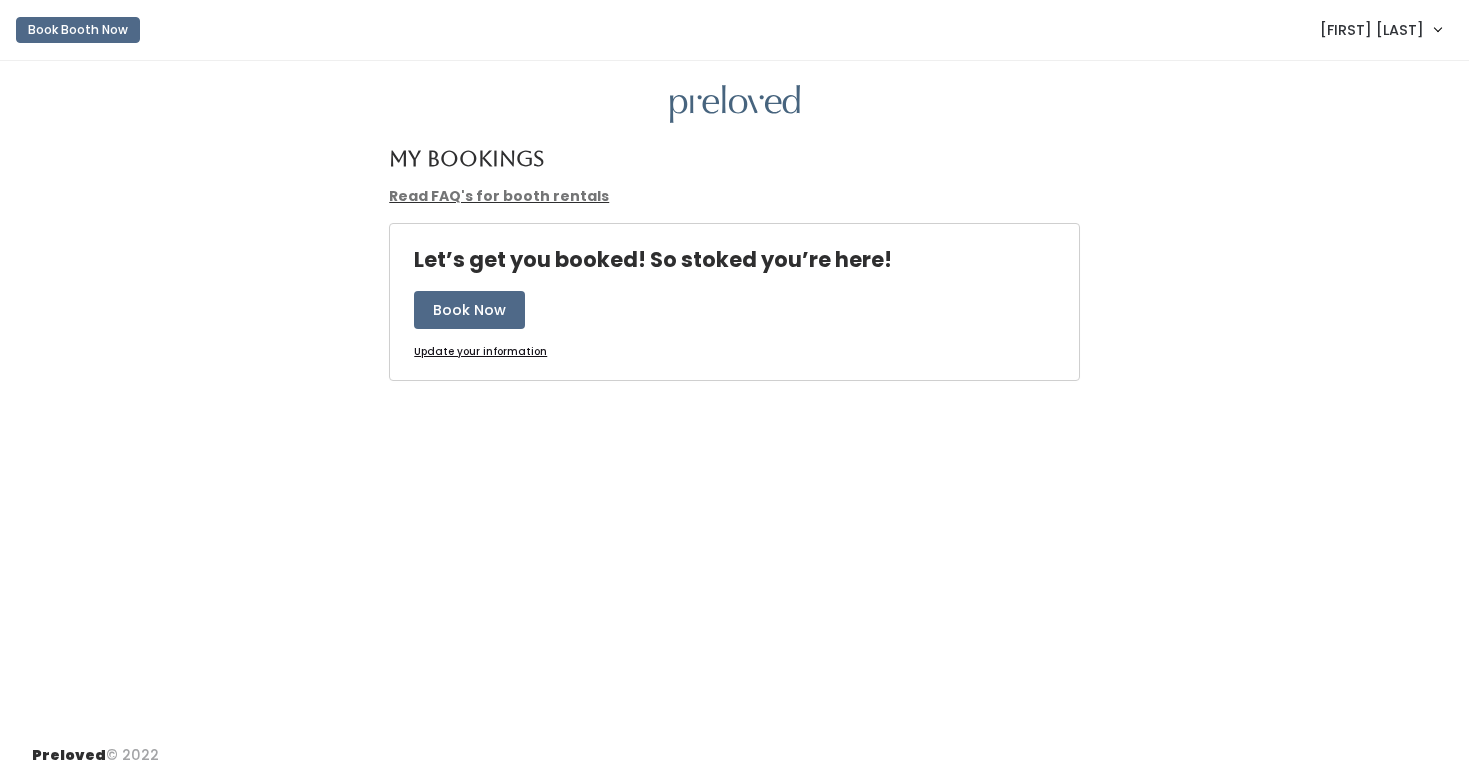 scroll, scrollTop: 0, scrollLeft: 0, axis: both 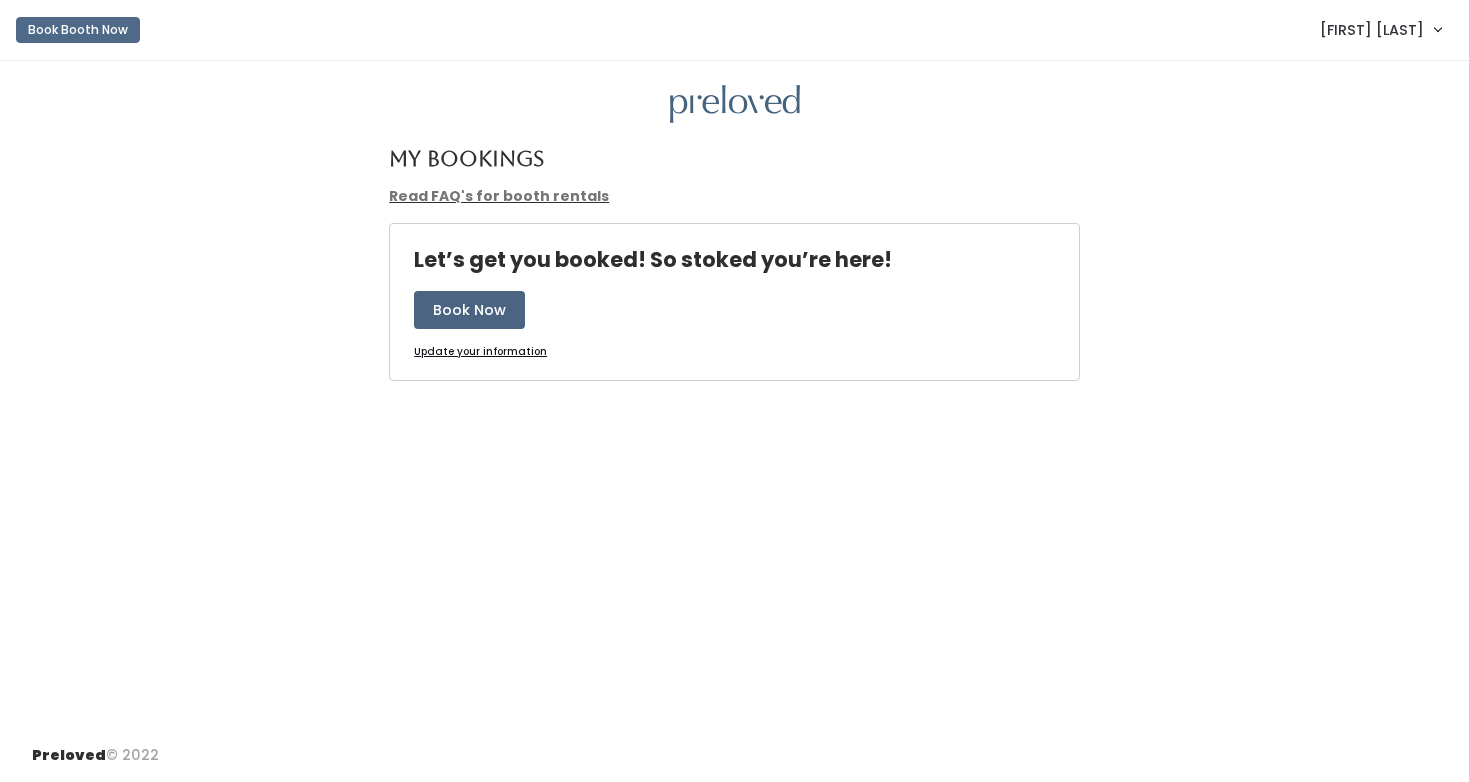 click on "Book Now" at bounding box center (469, 310) 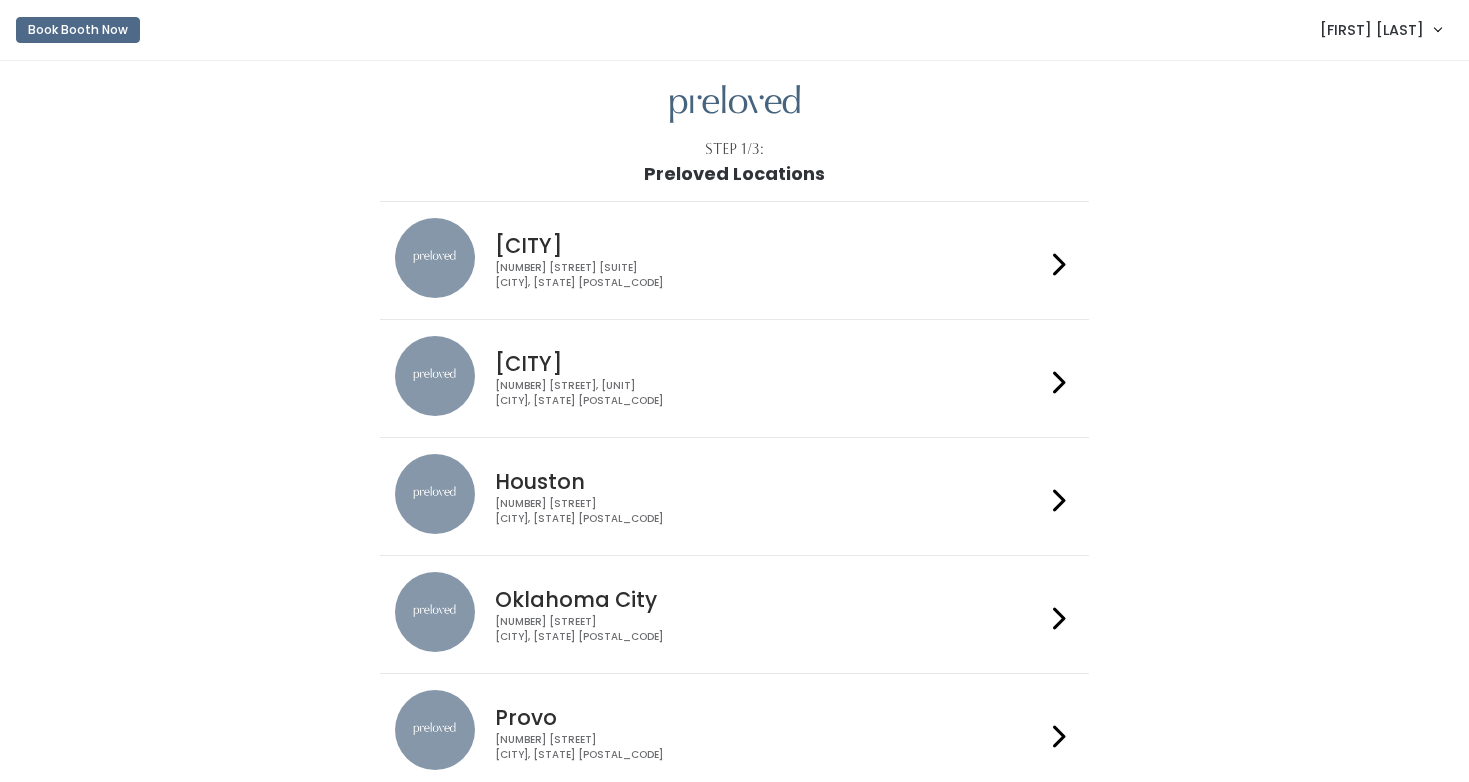 scroll, scrollTop: 0, scrollLeft: 0, axis: both 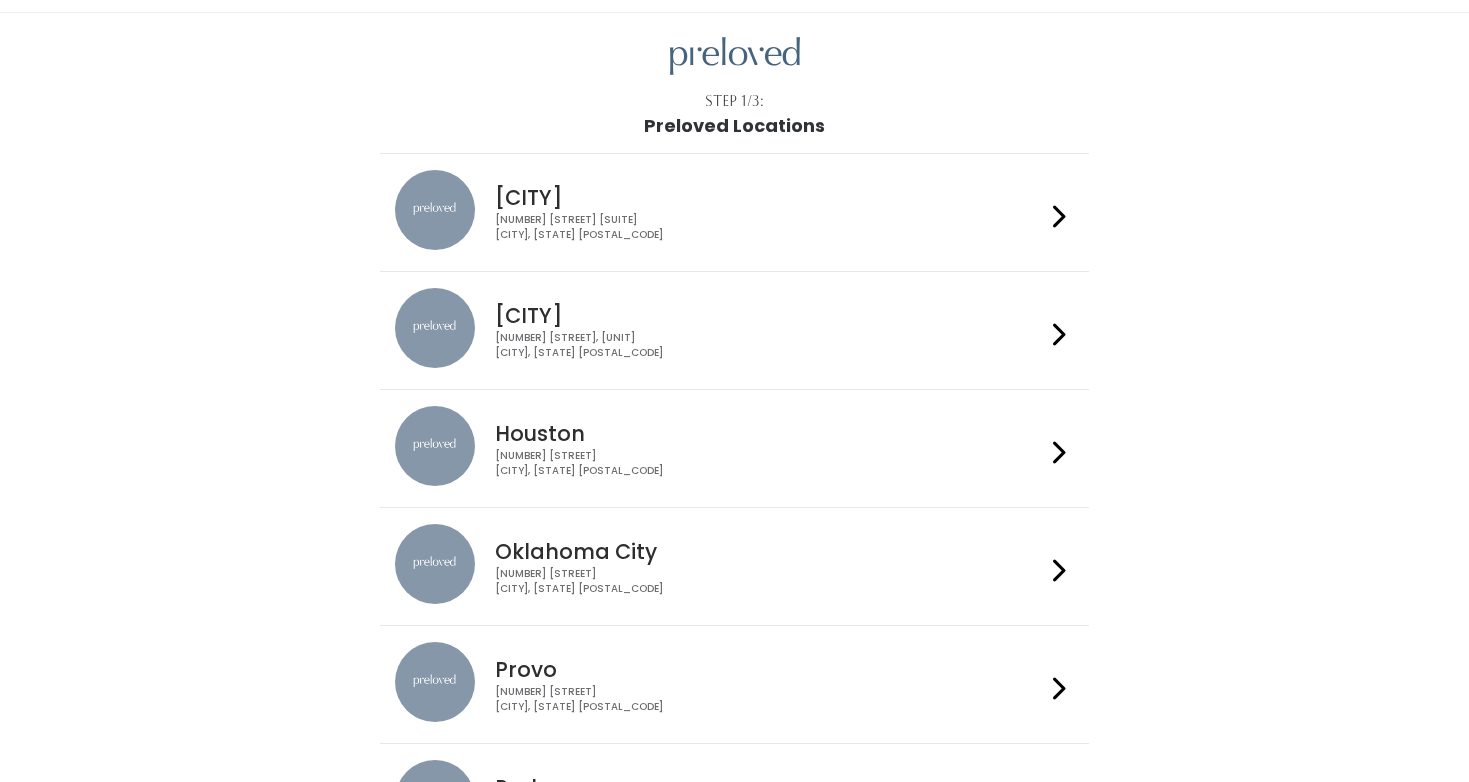 click on "[CITY]" at bounding box center (770, 315) 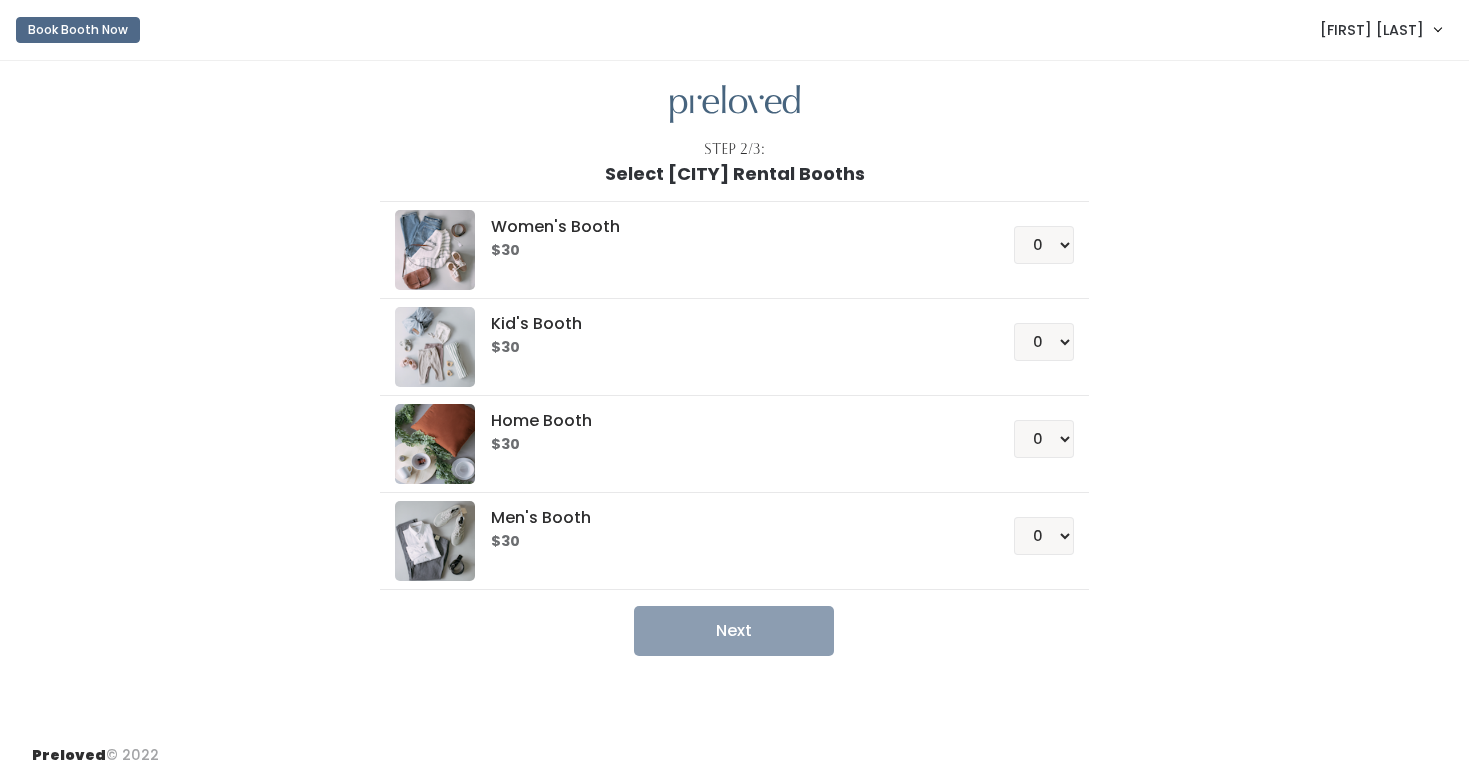 scroll, scrollTop: 0, scrollLeft: 0, axis: both 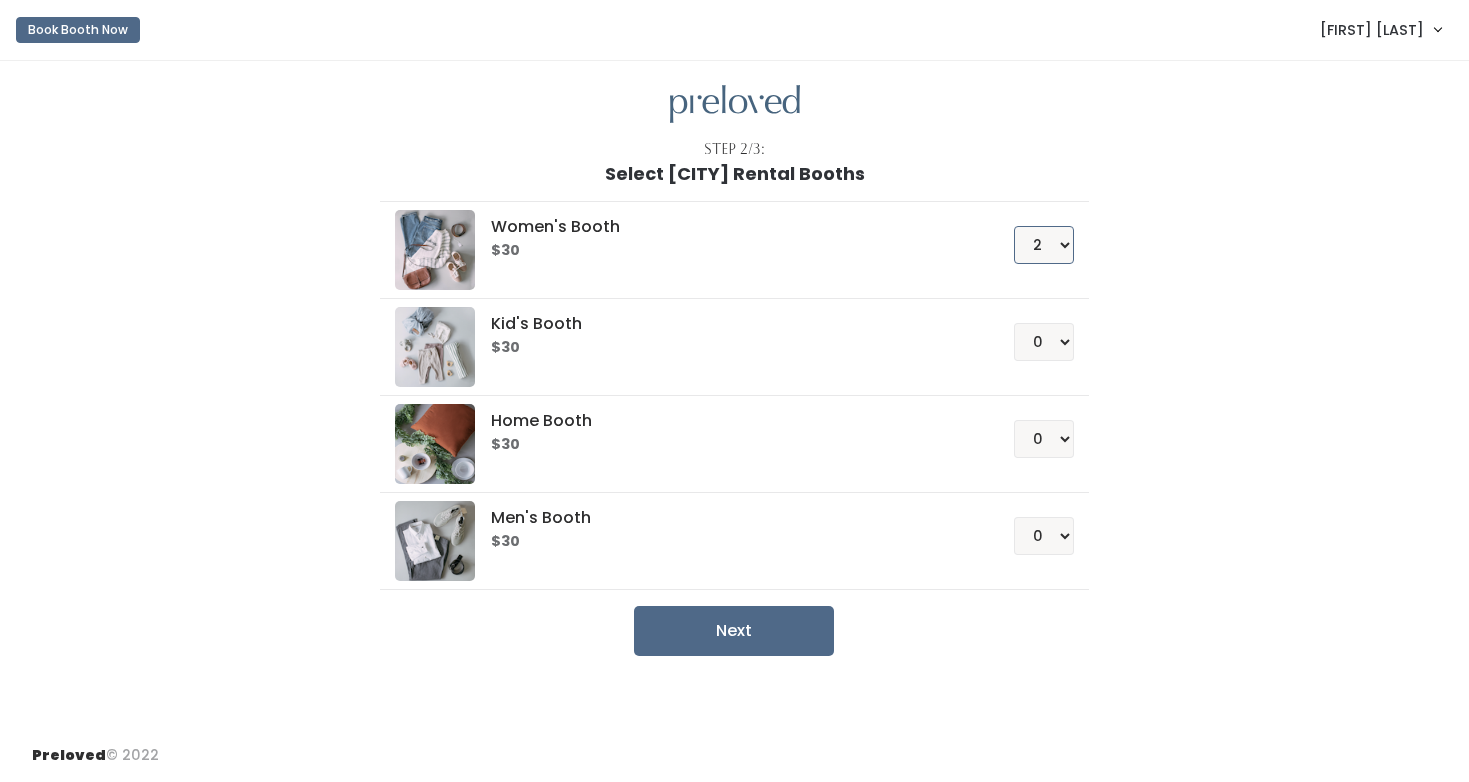 select on "1" 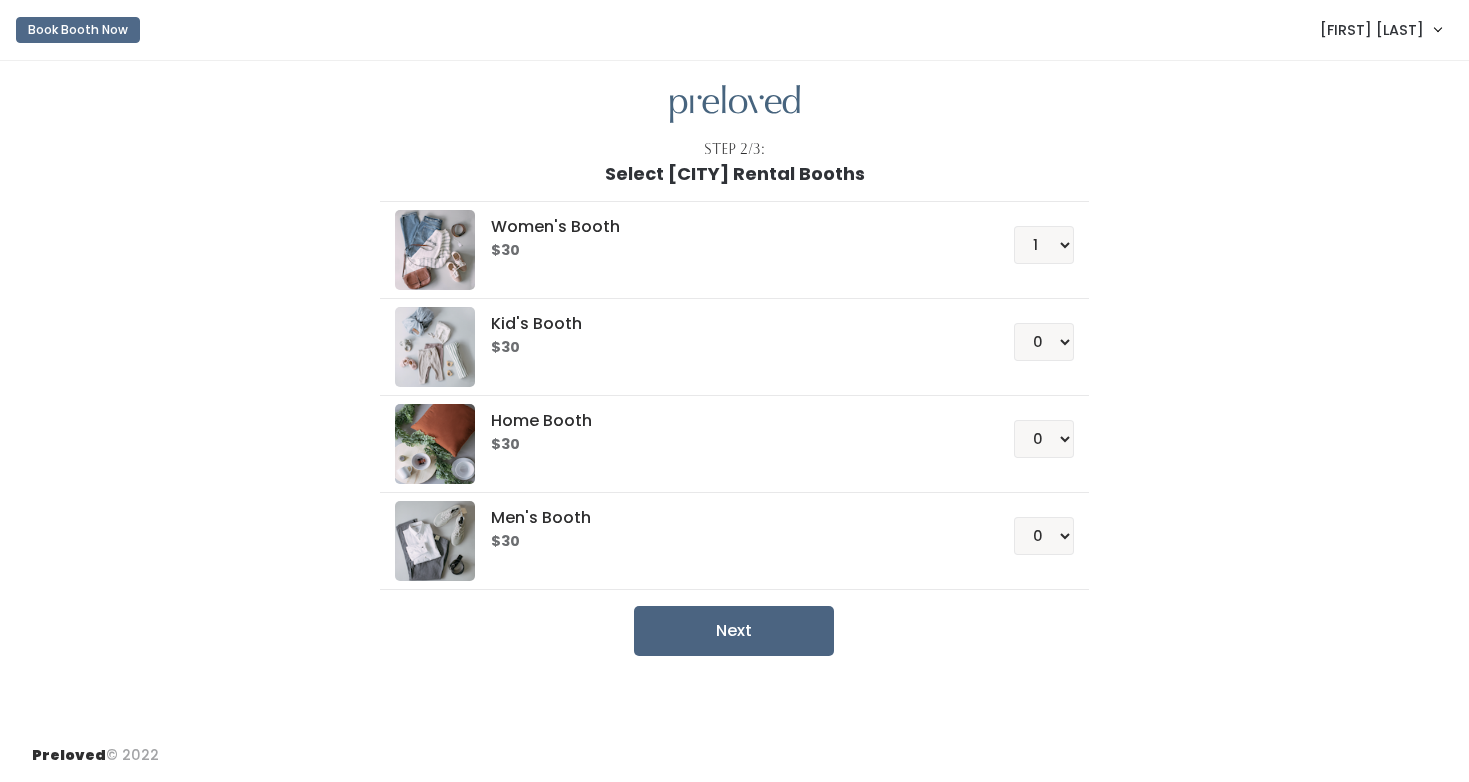 click on "Next" at bounding box center [734, 631] 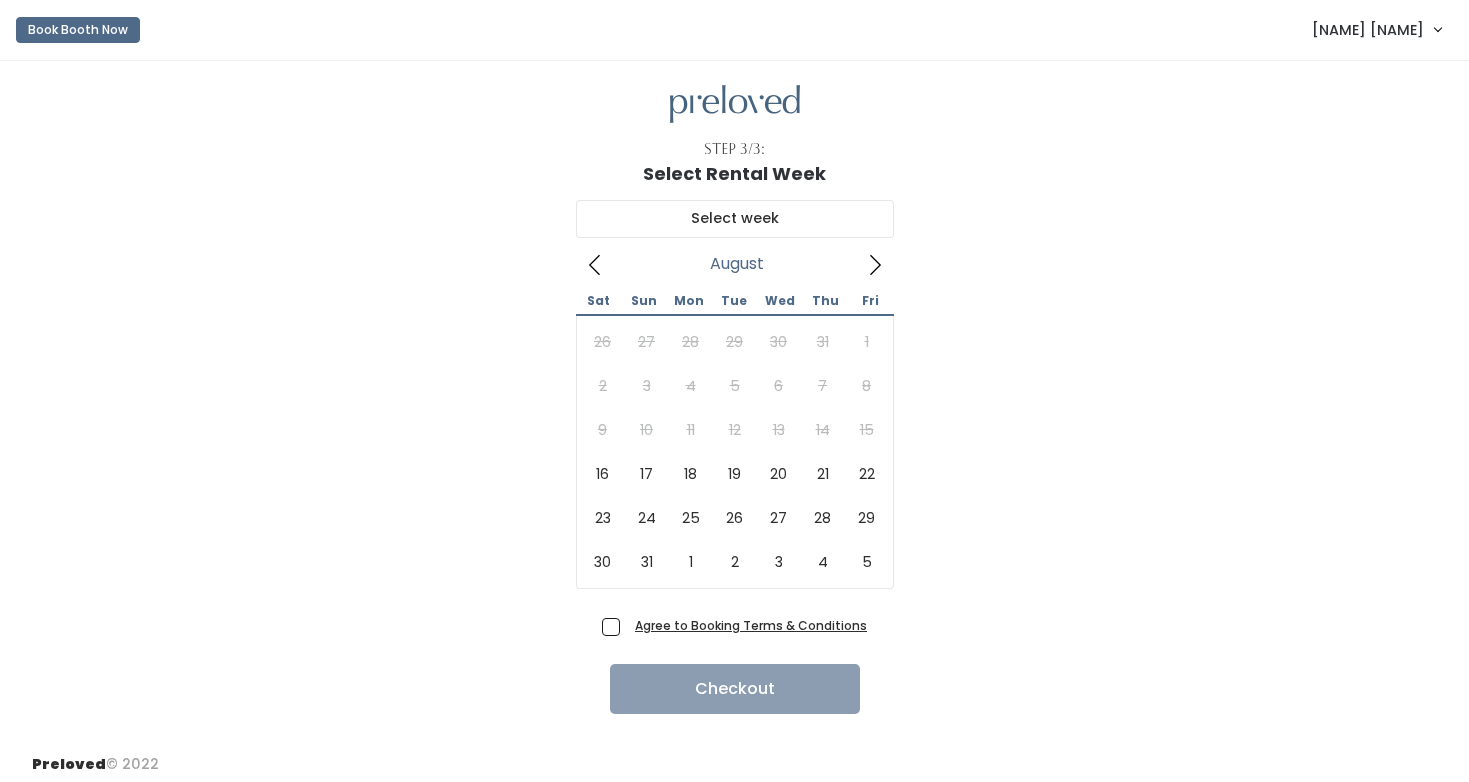 scroll, scrollTop: 0, scrollLeft: 0, axis: both 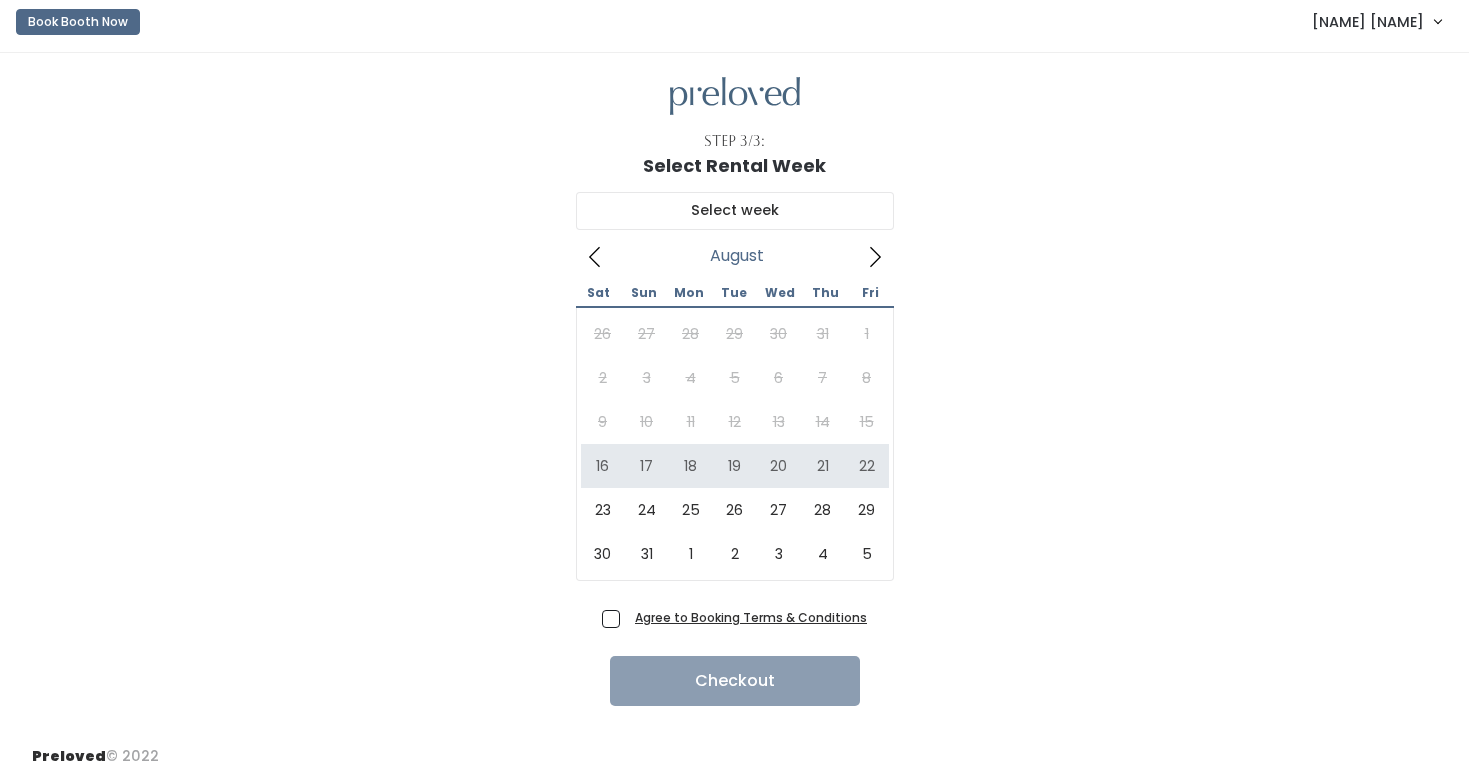 click 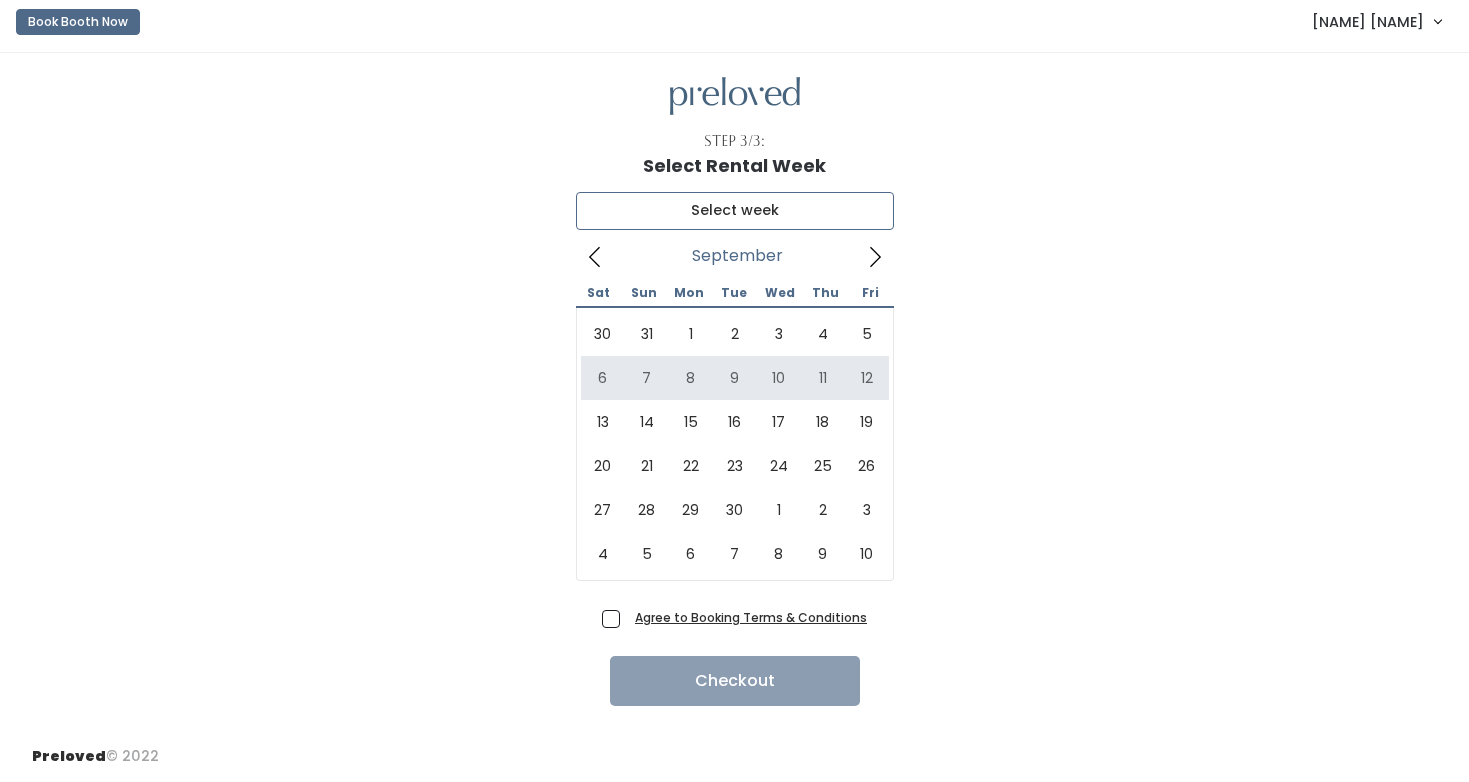 type on "September 6 to September 12" 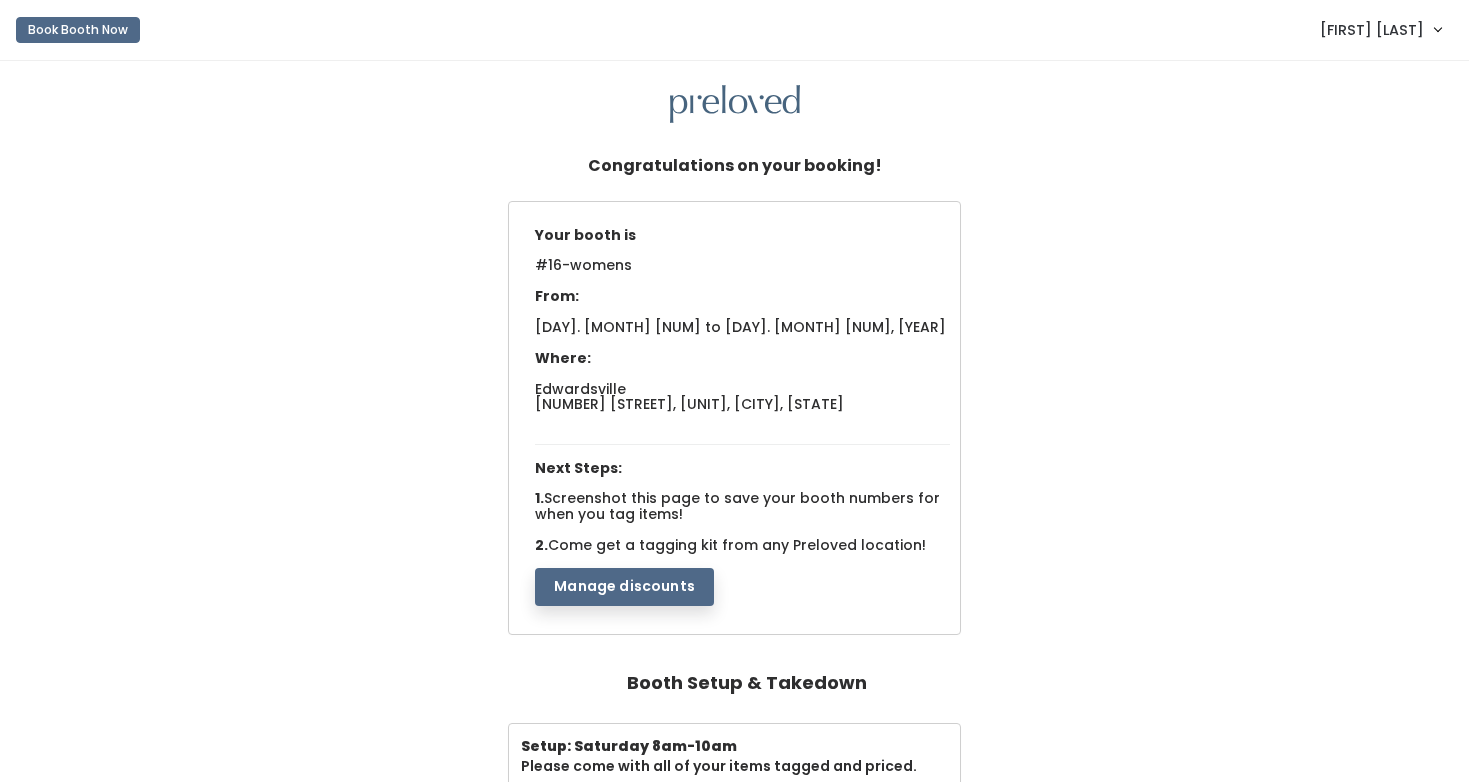 scroll, scrollTop: 0, scrollLeft: 0, axis: both 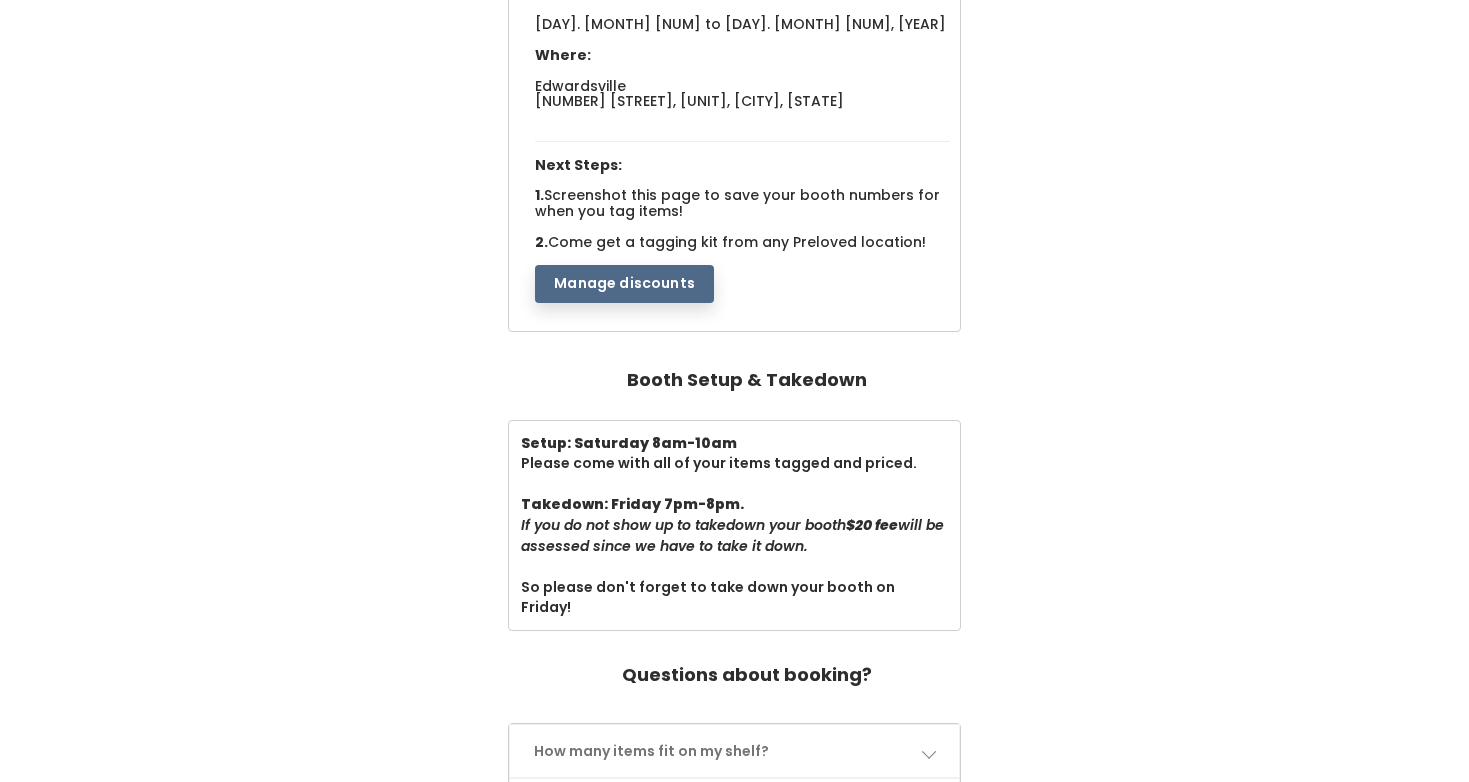 click on "Manage discounts" at bounding box center (624, 284) 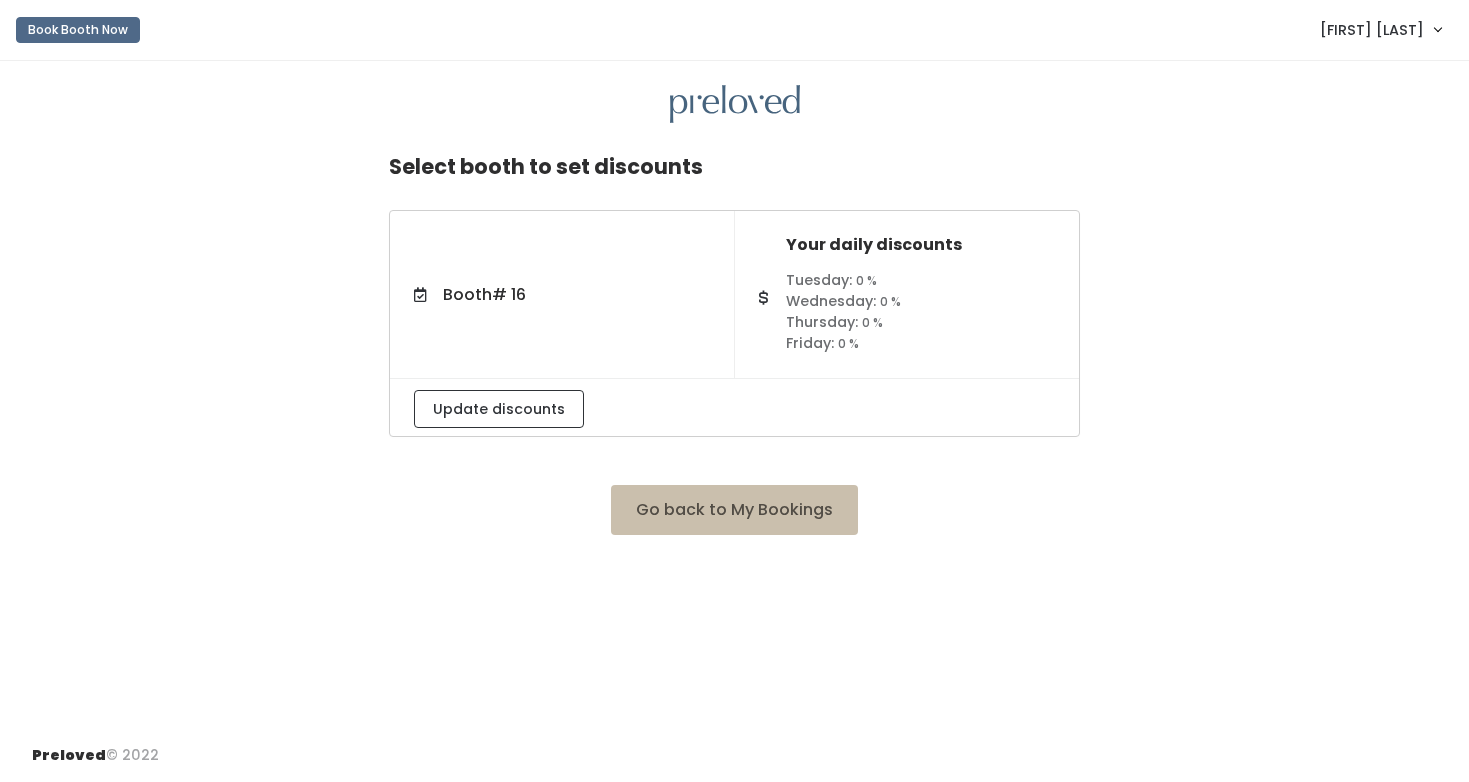 scroll, scrollTop: 0, scrollLeft: 0, axis: both 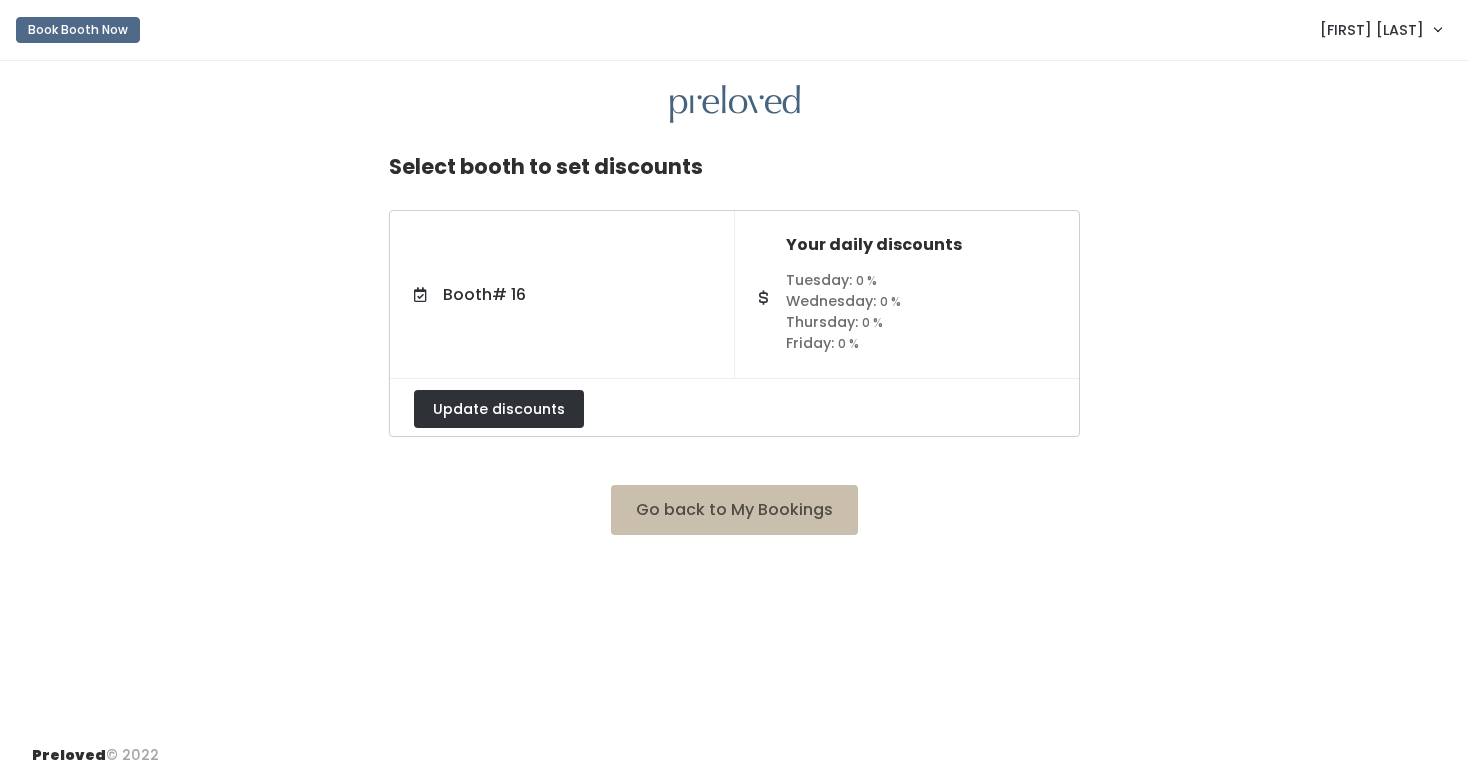 click on "Update discounts" at bounding box center [499, 409] 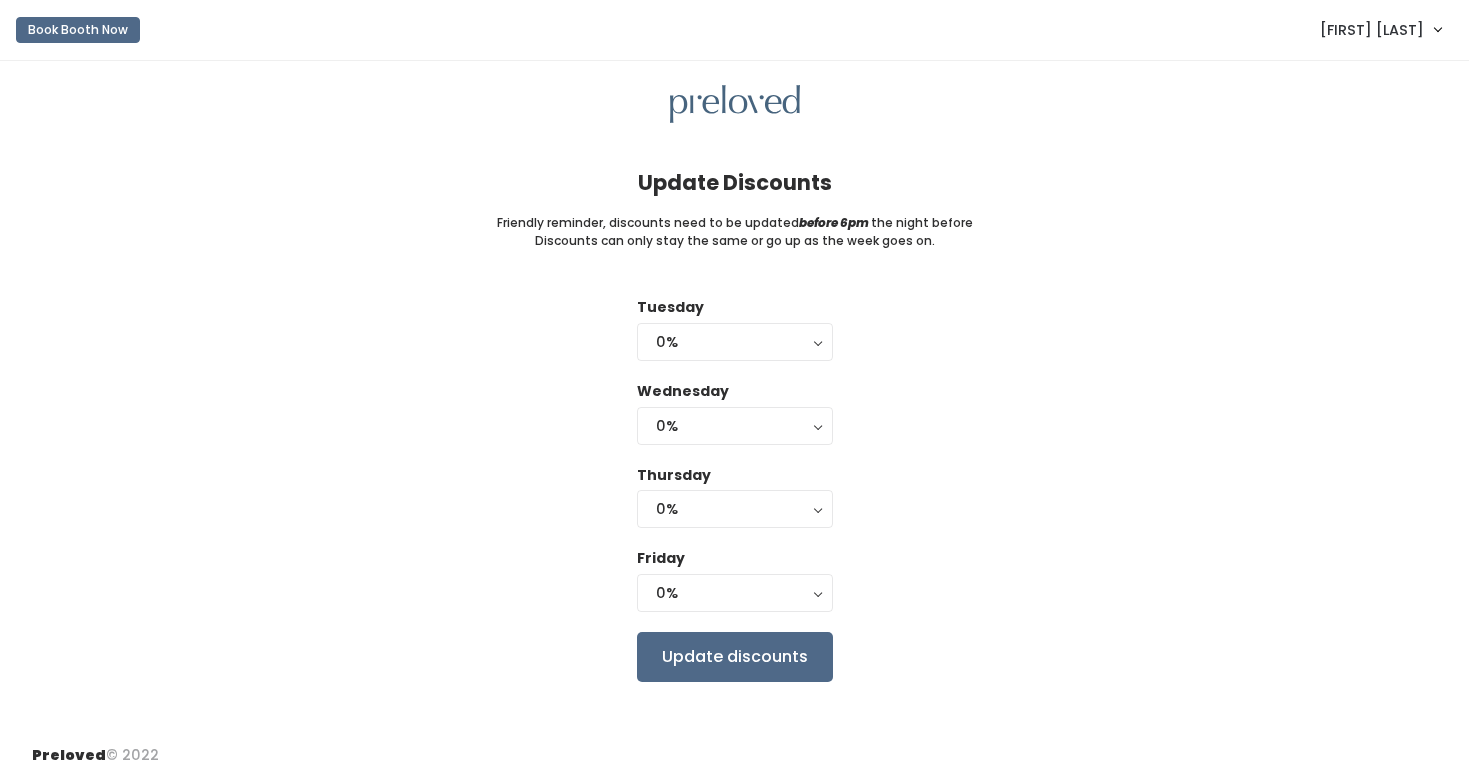 scroll, scrollTop: 0, scrollLeft: 0, axis: both 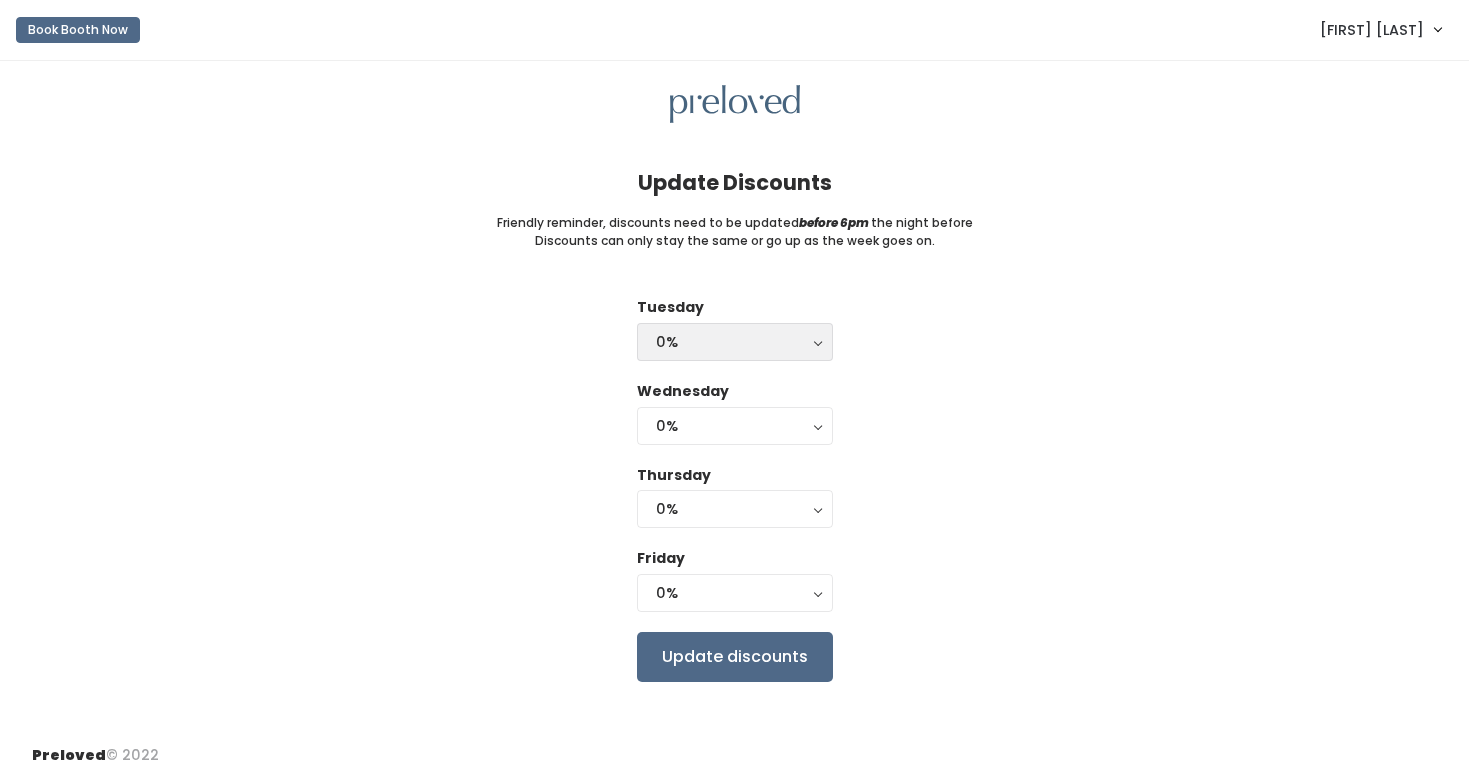 click on "0%" at bounding box center (735, 342) 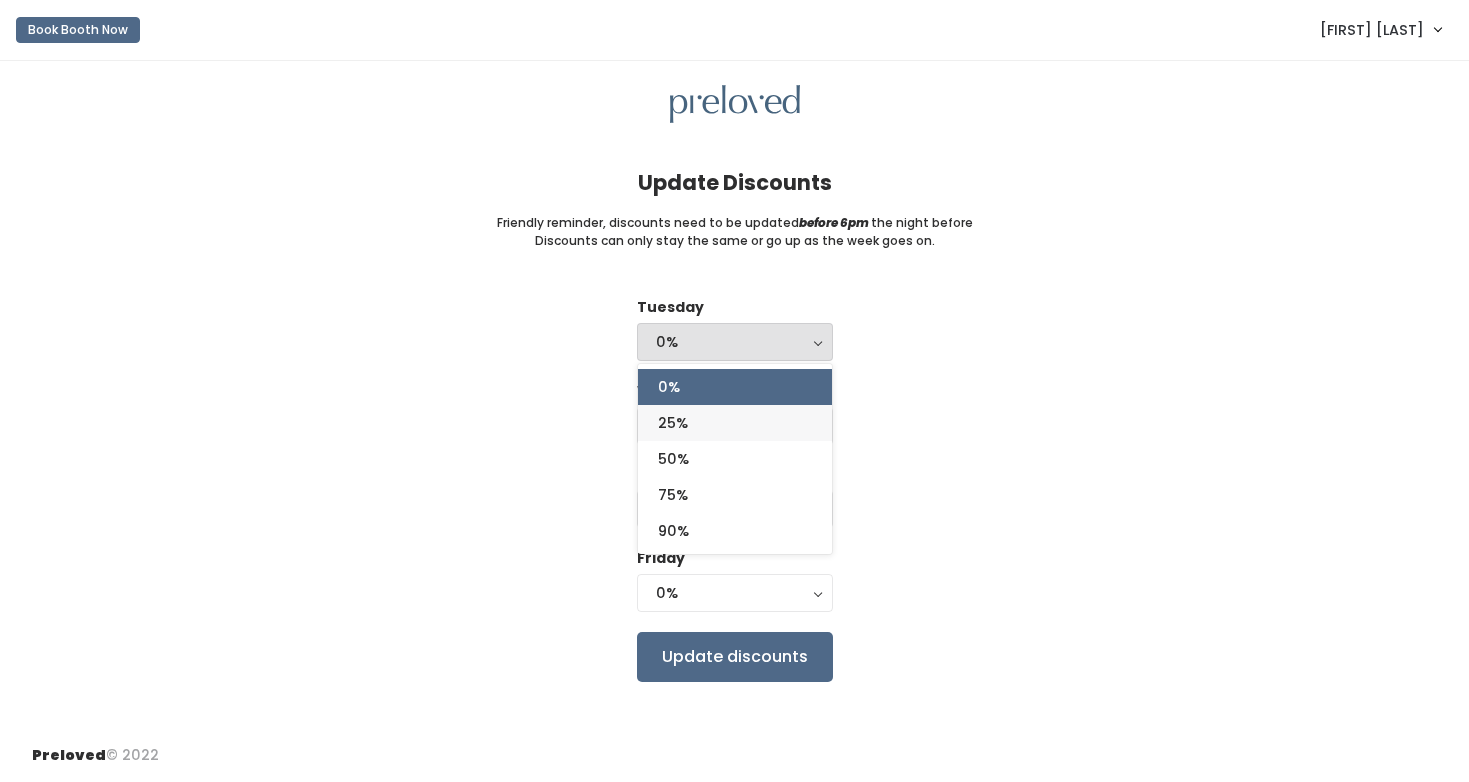 click on "25%" at bounding box center [673, 423] 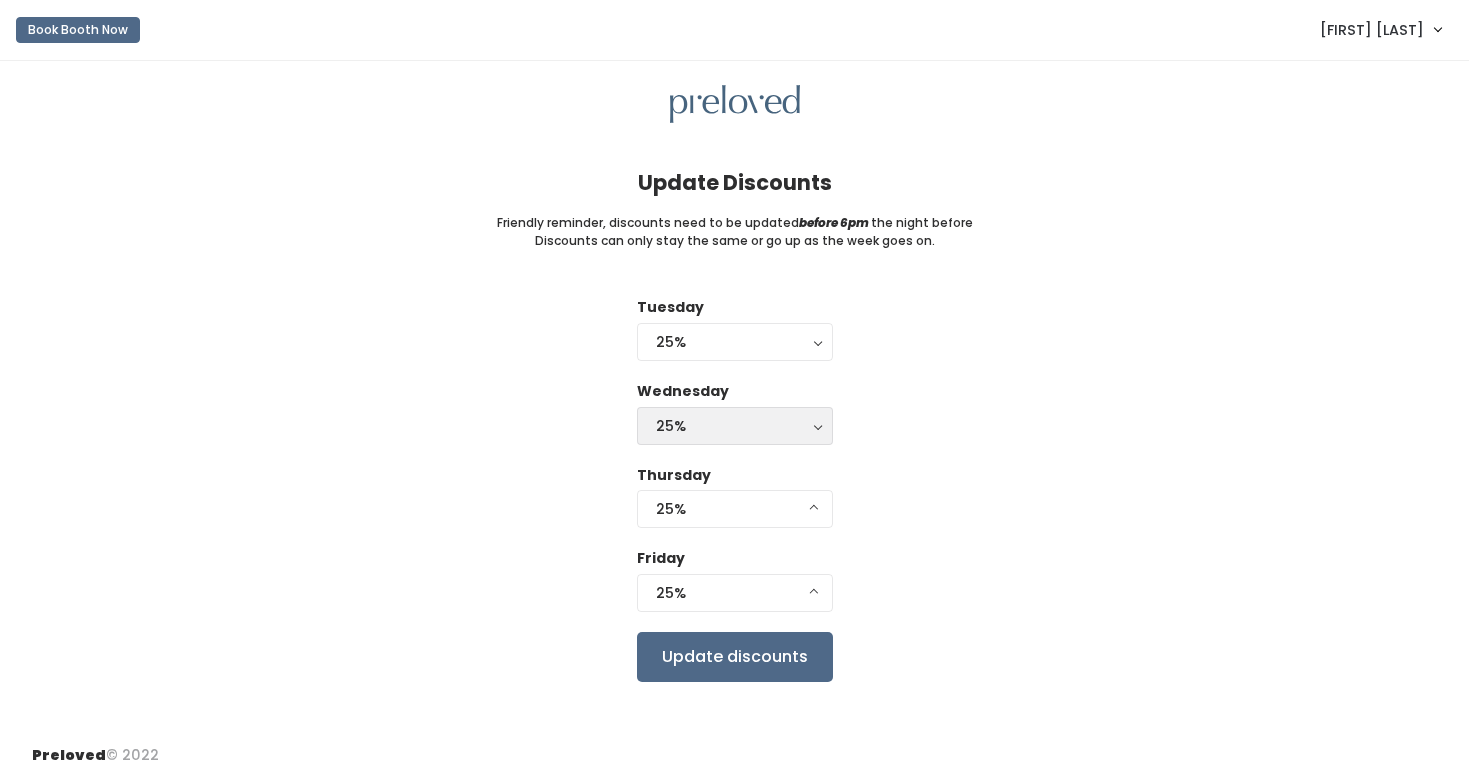 click on "25%" at bounding box center [735, 426] 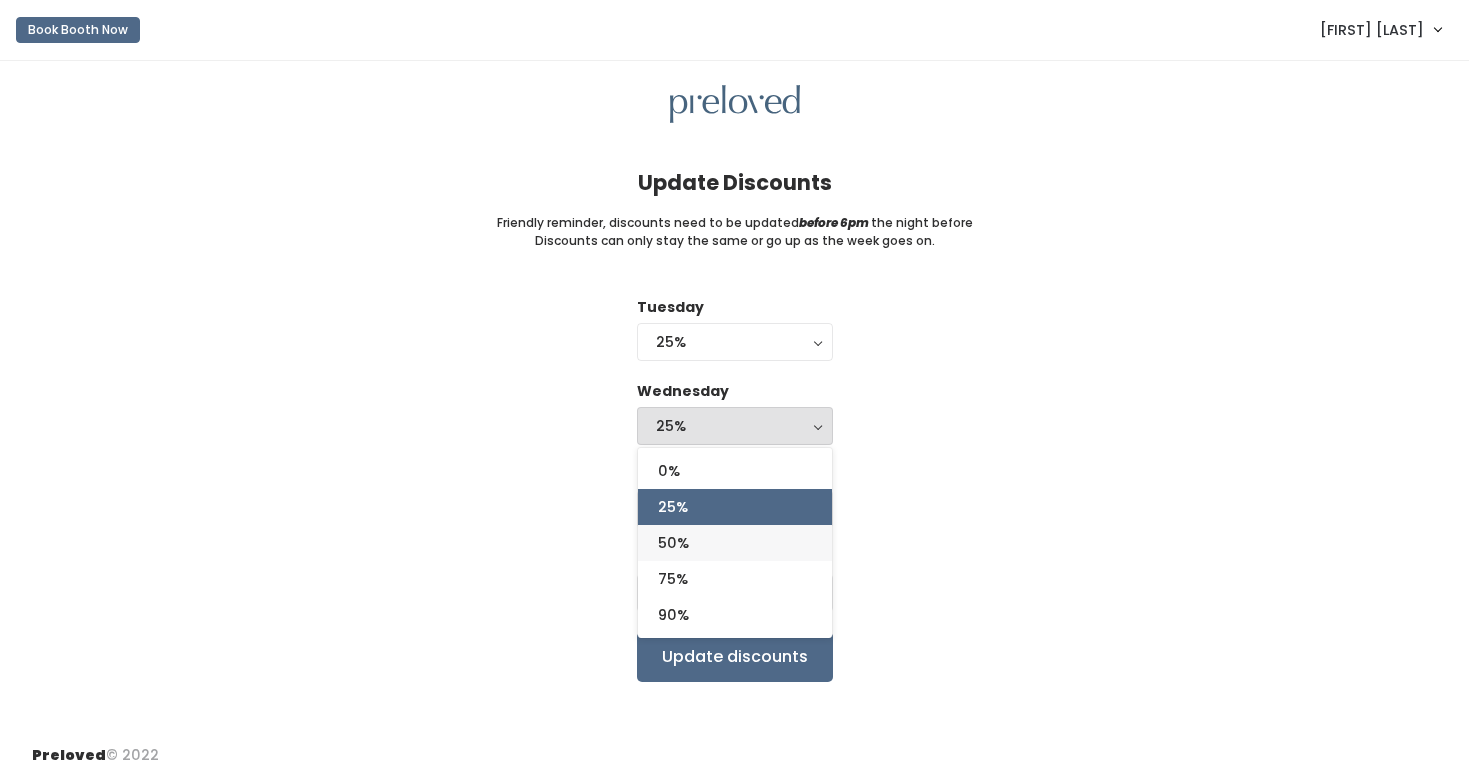 click on "50%" at bounding box center [673, 543] 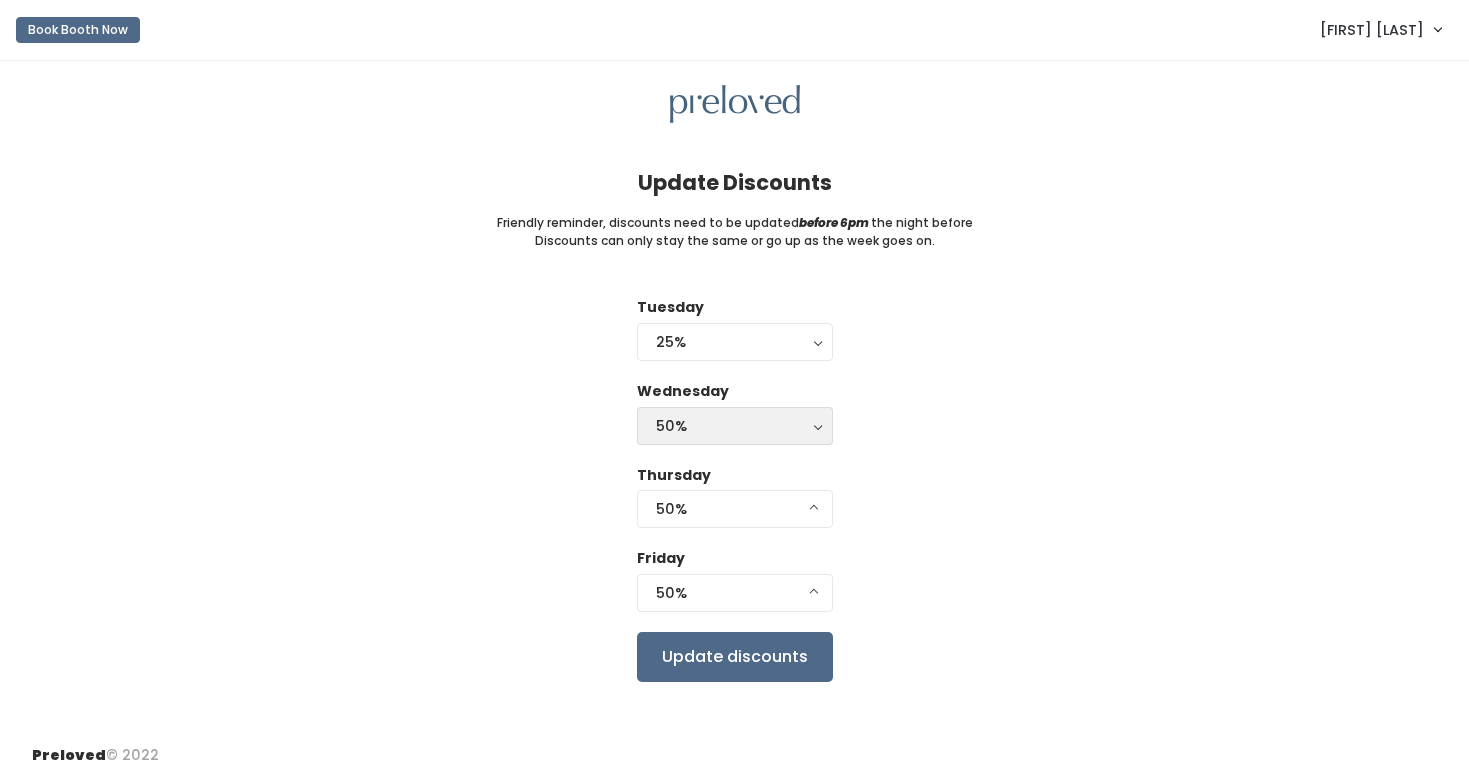 click on "50%" at bounding box center (735, 426) 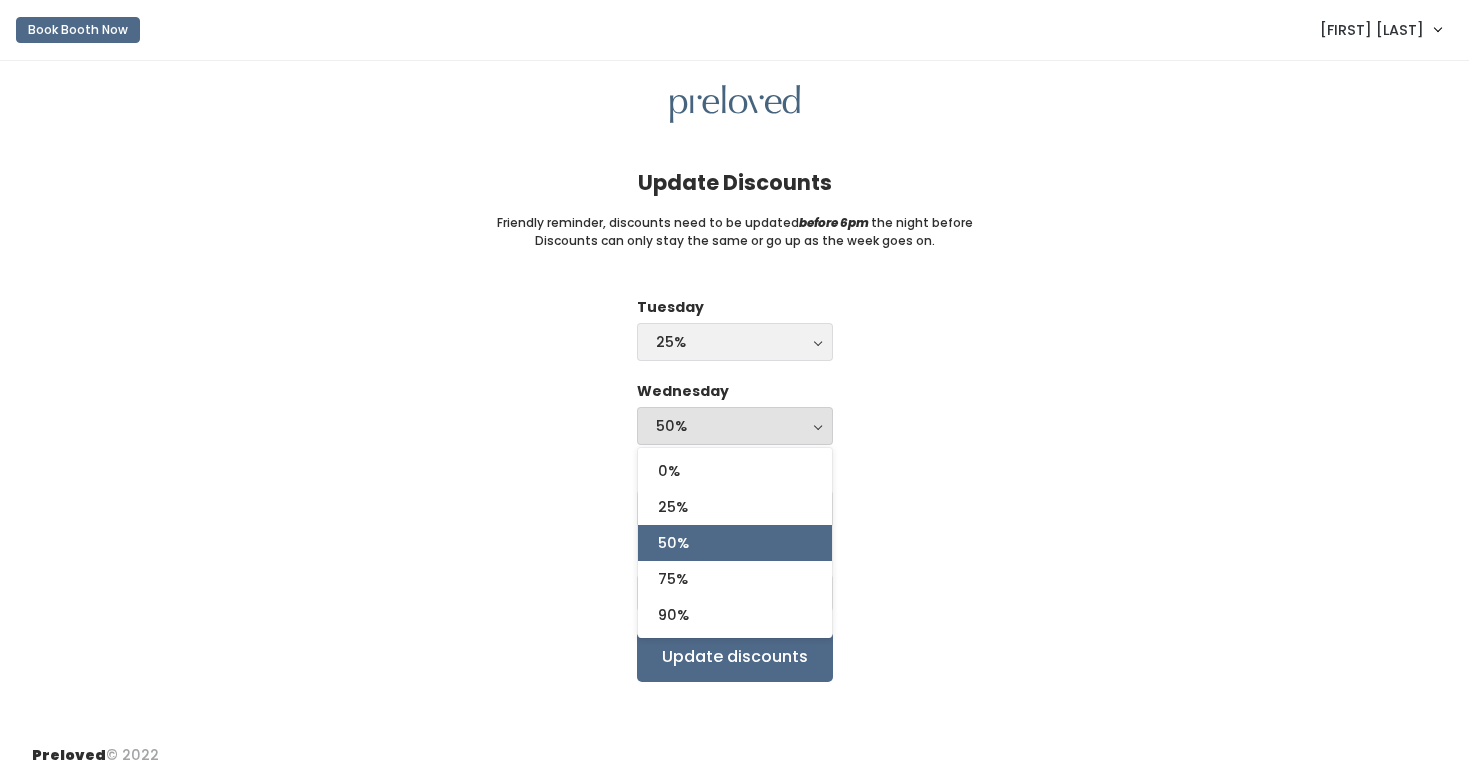 click on "25%" at bounding box center (735, 342) 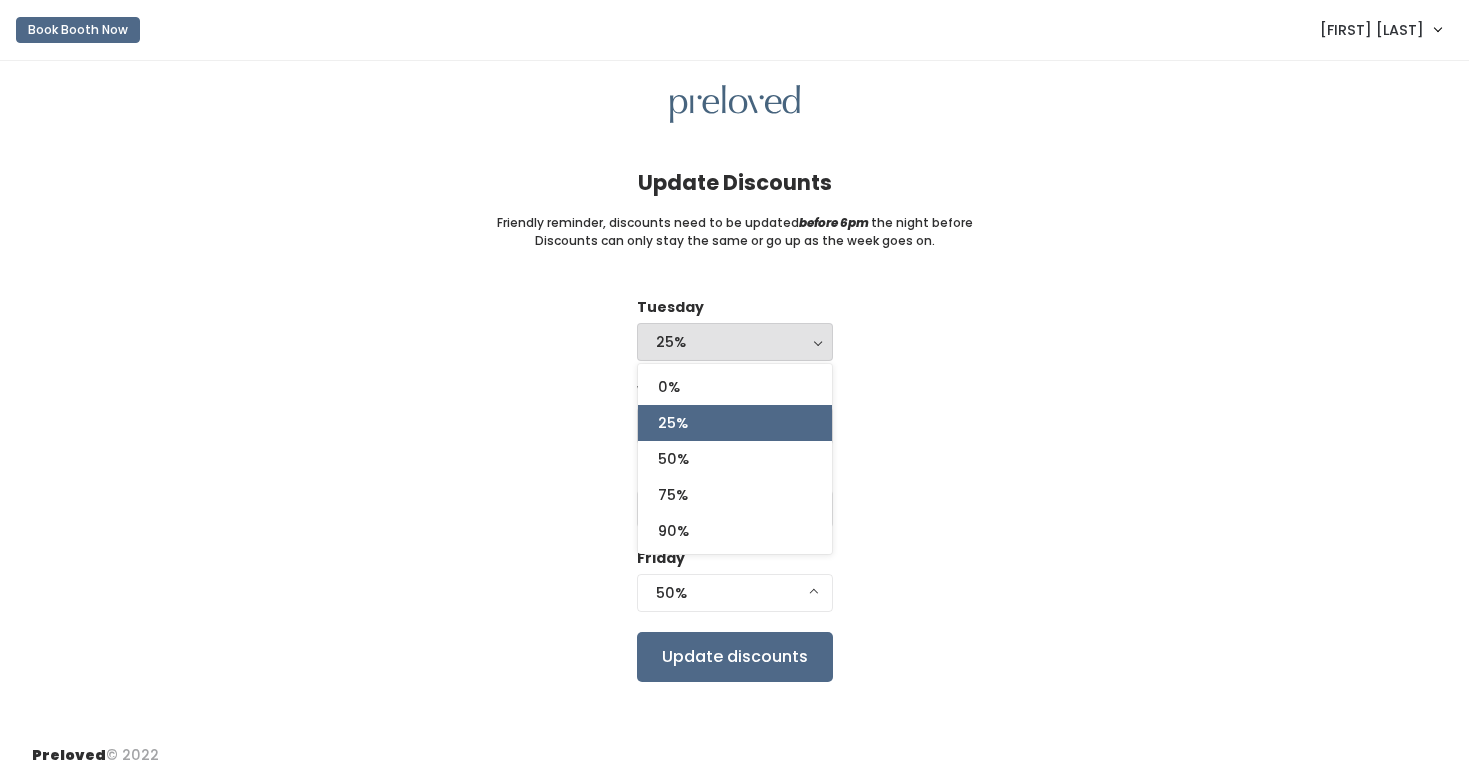 click on "Tuesday
0%
25%
50%
75%
90% 25%   0% 25% 50% 75% 90%
Wednesday
0%
25%
50%
75%
90% 50%   0% 25% 50% 75% 90%
Thursday
0%
25%
50%
75%
90% 50%   0% 25% 50% 75% 90%
Friday
0%
25%
50%
75%
90% 50%   0% 25% 50% 75% 90%
Update discounts" at bounding box center (734, 489) 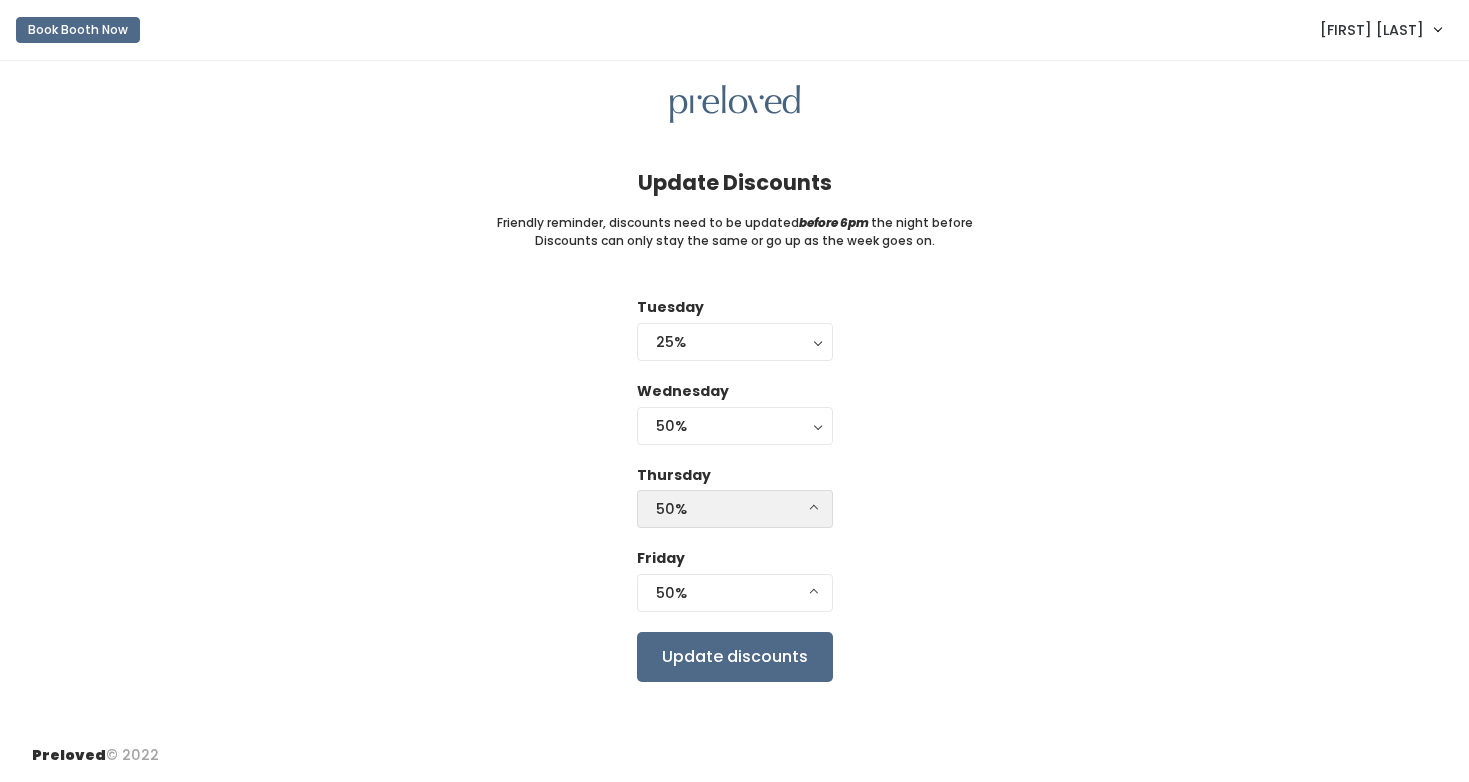 click on "50%" at bounding box center [735, 509] 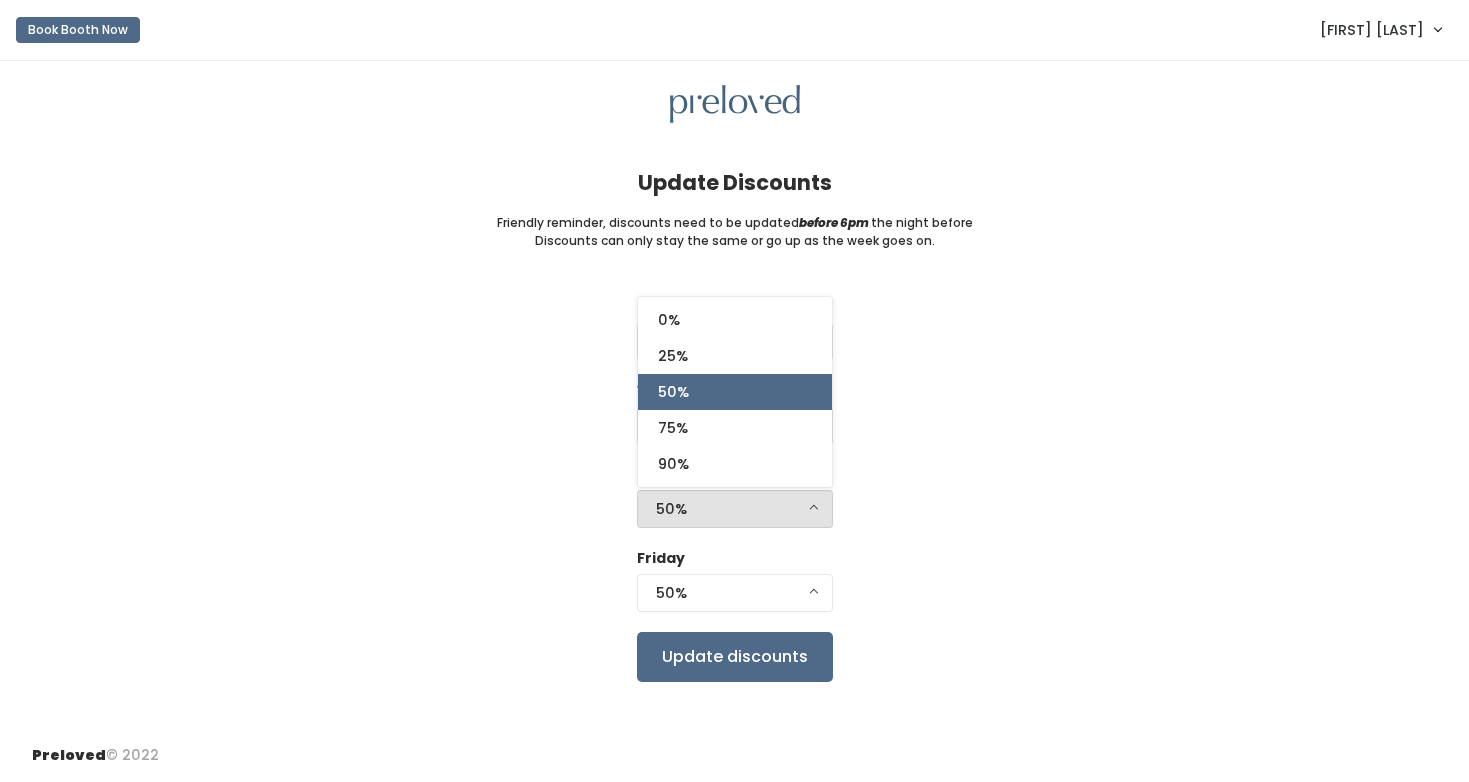 click on "Tuesday
0%
25%
50%
75%
90% 25%   0% 25% 50% 75% 90%
Wednesday
0%
25%
50%
75%
90% 50%   0% 25% 50% 75% 90%
Thursday
0%
25%
50%
75%
90% 50%   0% 25% 50% 75% 90%
Friday
0%
25%
50%
75%
90% 50%   0% 25% 50% 75% 90%
Update discounts" at bounding box center (734, 489) 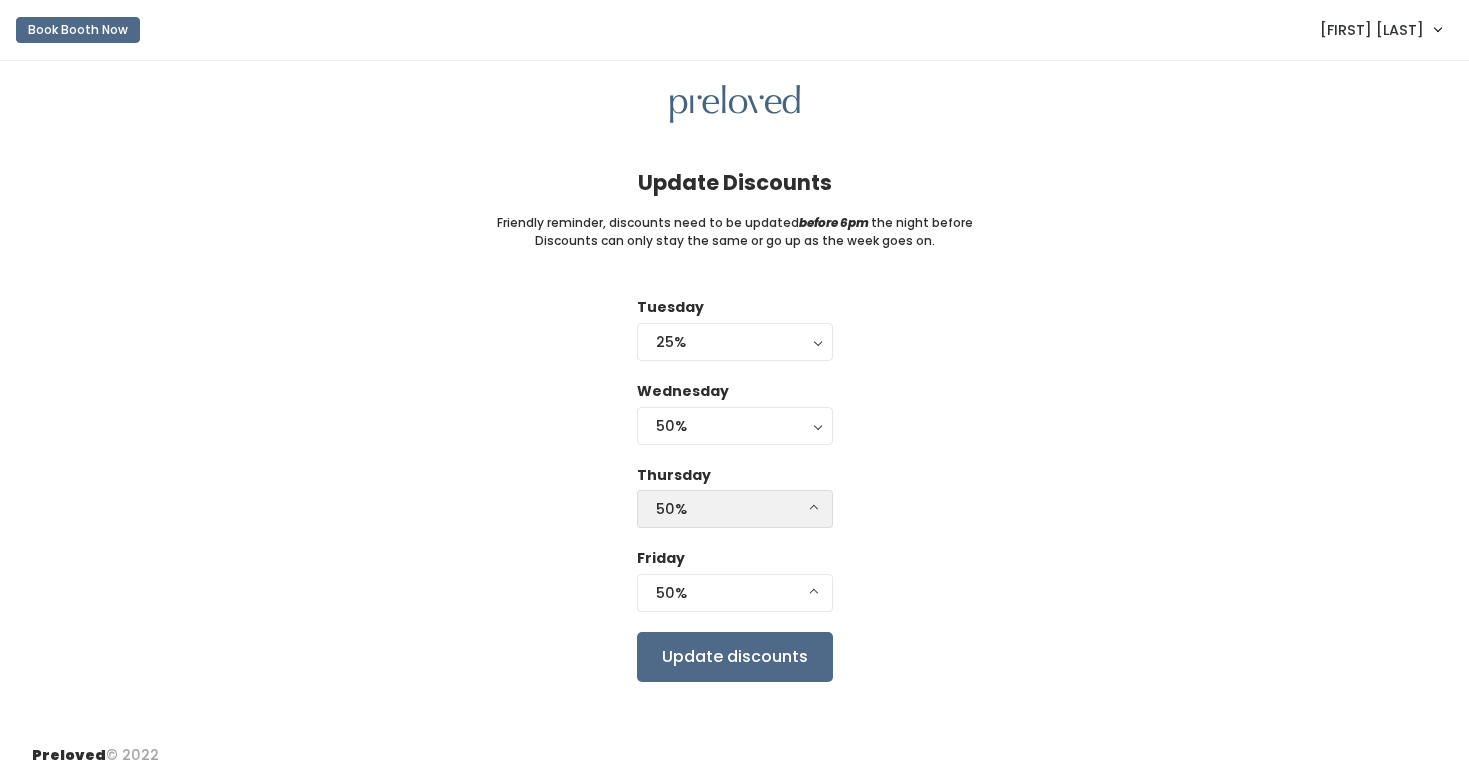 click on "50%" at bounding box center [735, 509] 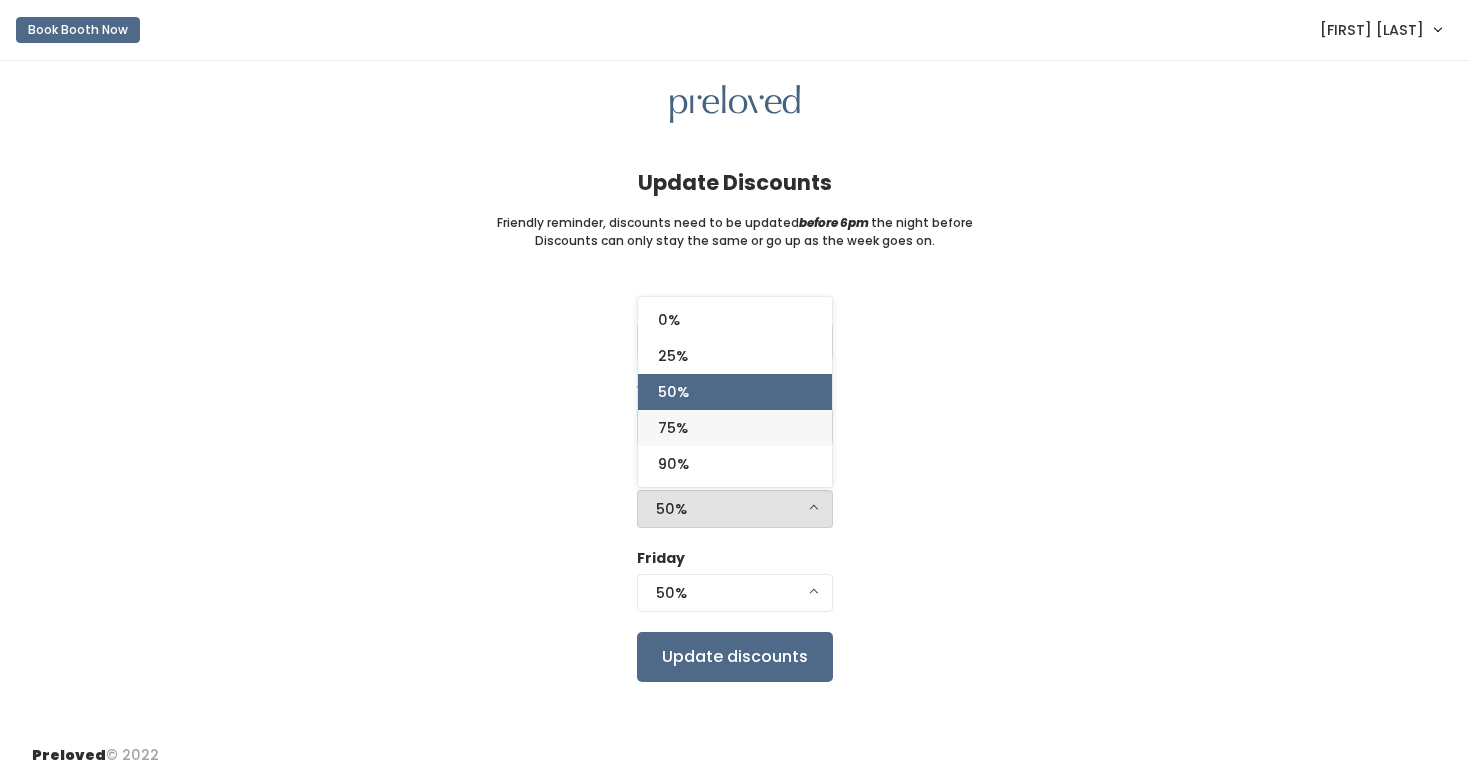 click on "75%" at bounding box center (673, 428) 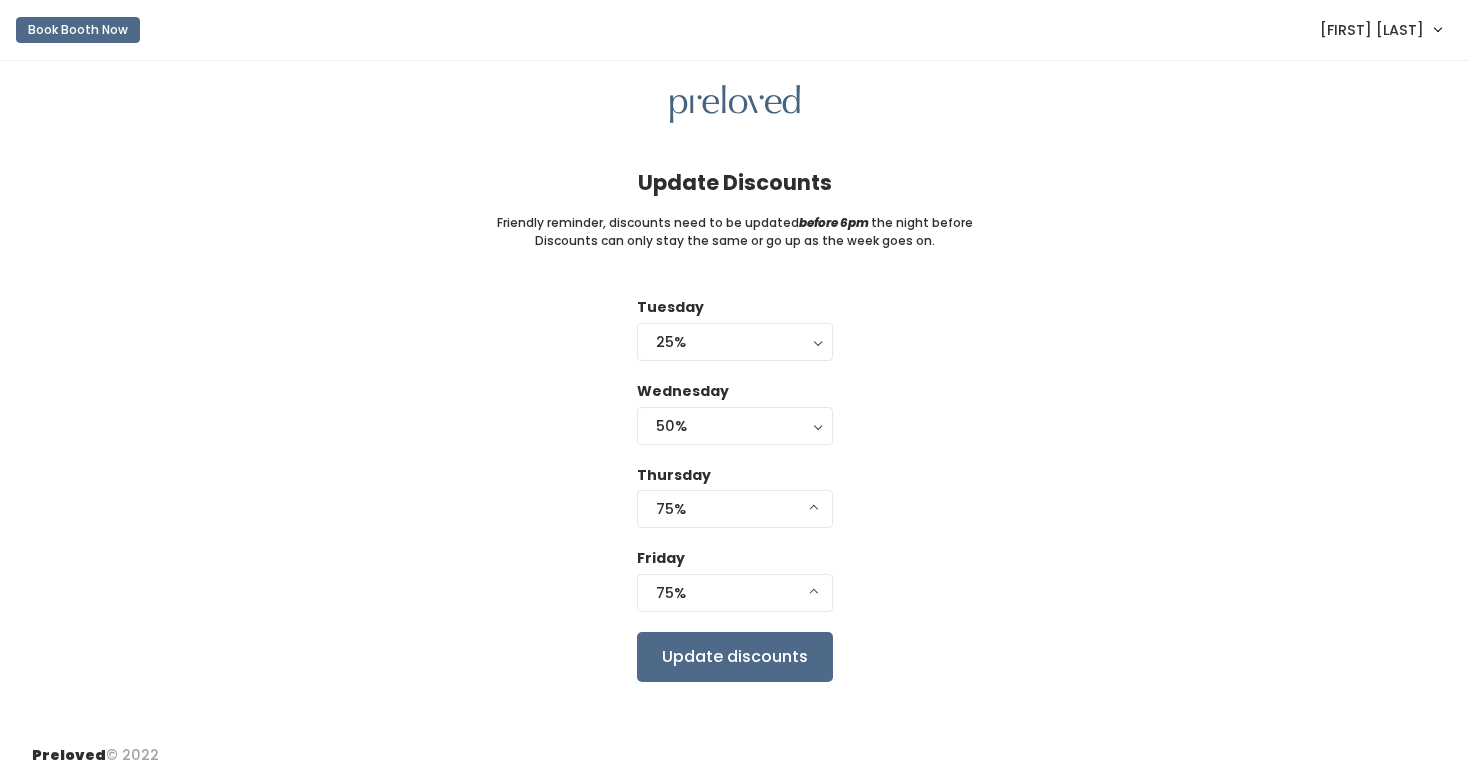 click on "Tuesday
0%
25%
50%
75%
90% 25%   0% 25% 50% 75% 90%
Wednesday
0%
25%
50%
75%
90% 50%   0% 25% 50% 75% 90%
Thursday
0%
25%
50%
75%
90% 75%   0% 25% 50% 75% 90%
Friday
0%
25%
50%
75%
90% 75%   0% 25% 50% 75% 90%
Update discounts" at bounding box center (734, 489) 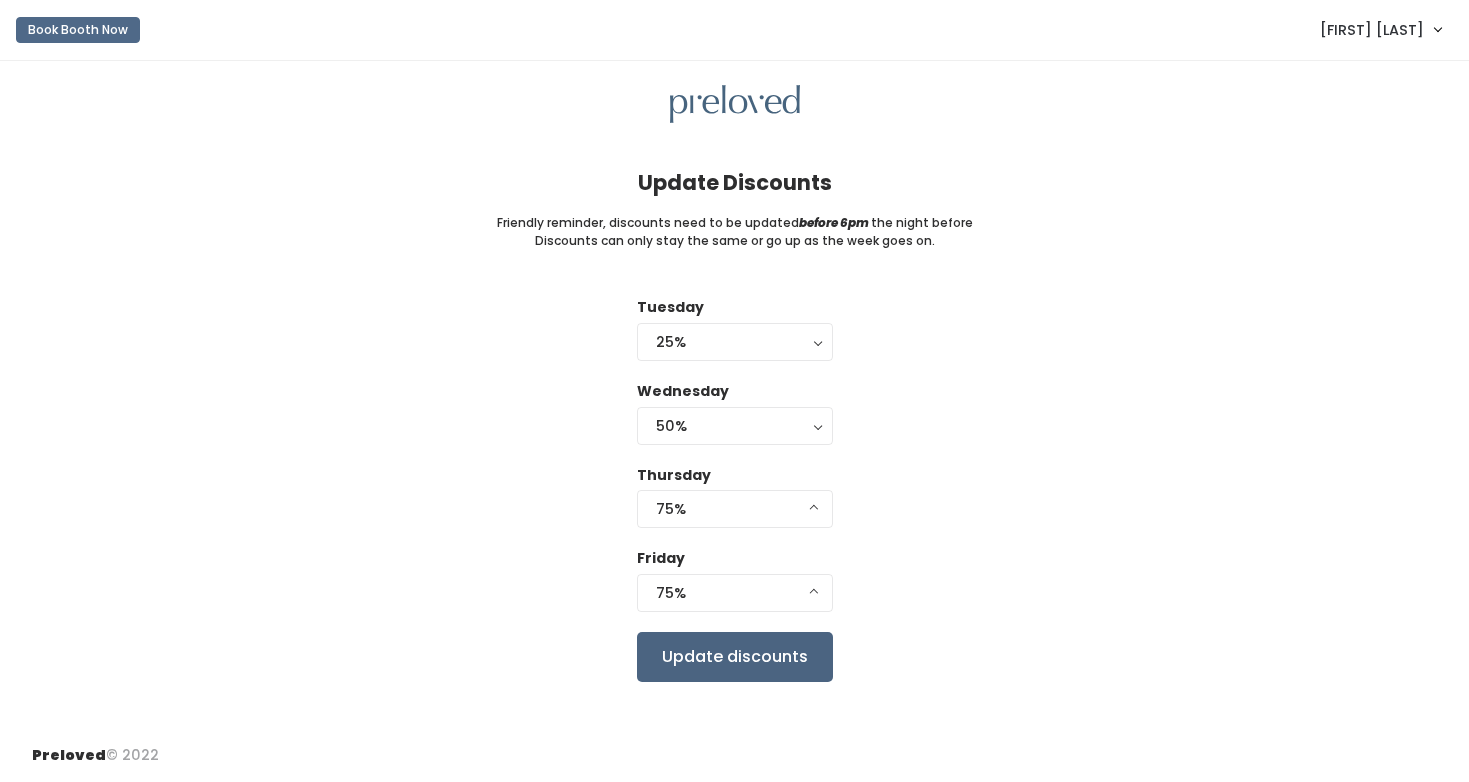 click on "Update discounts" at bounding box center (735, 657) 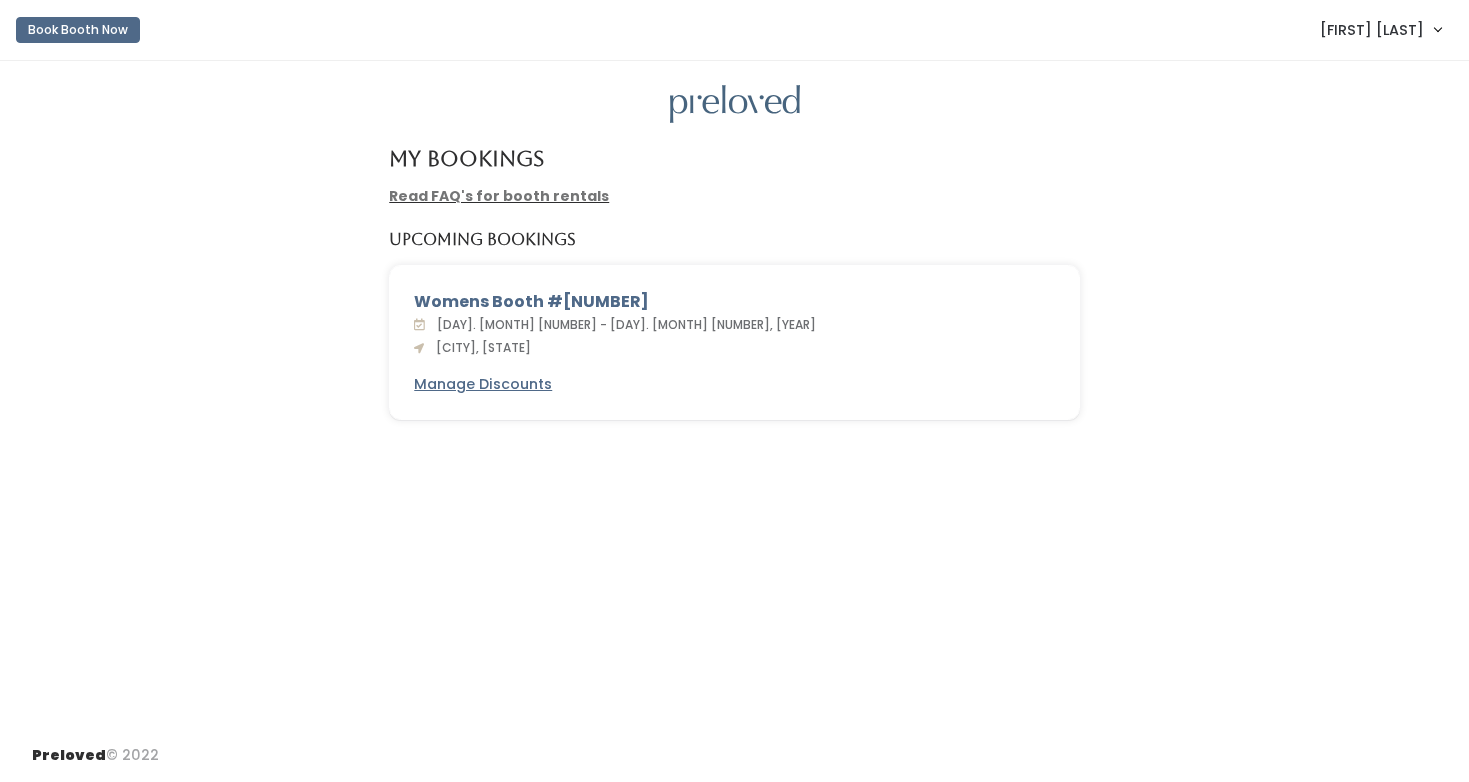 scroll, scrollTop: 0, scrollLeft: 0, axis: both 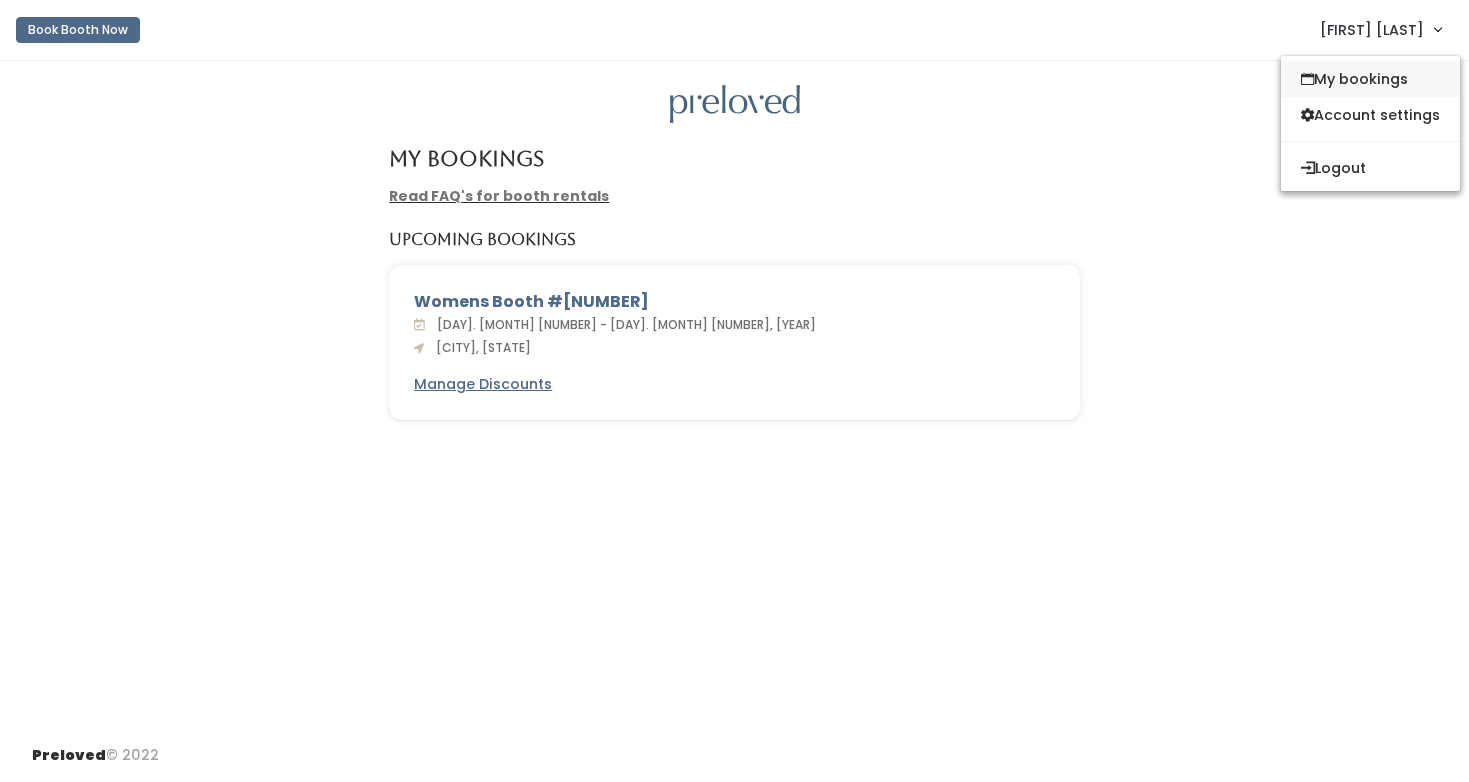 click on "My bookings" at bounding box center [1370, 79] 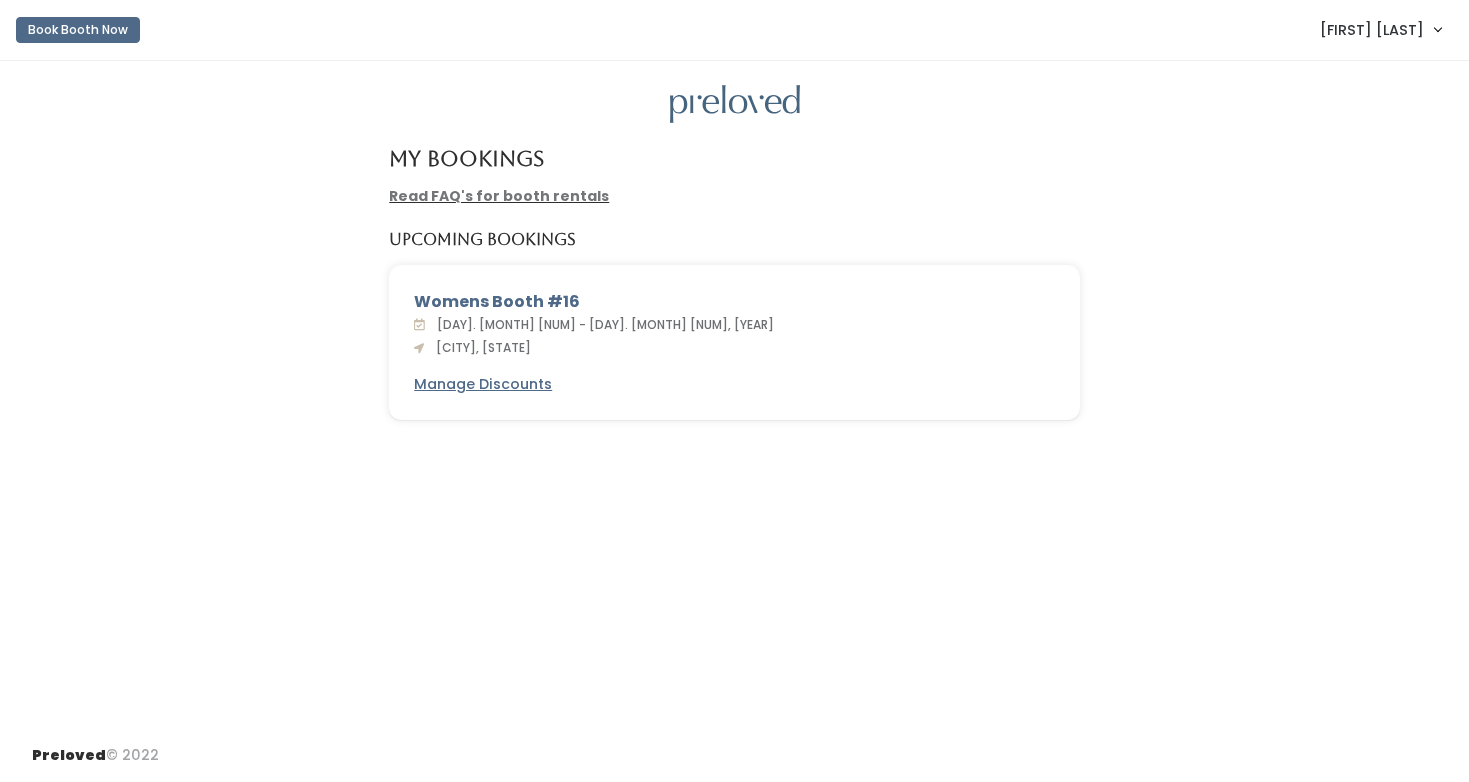 scroll, scrollTop: 0, scrollLeft: 0, axis: both 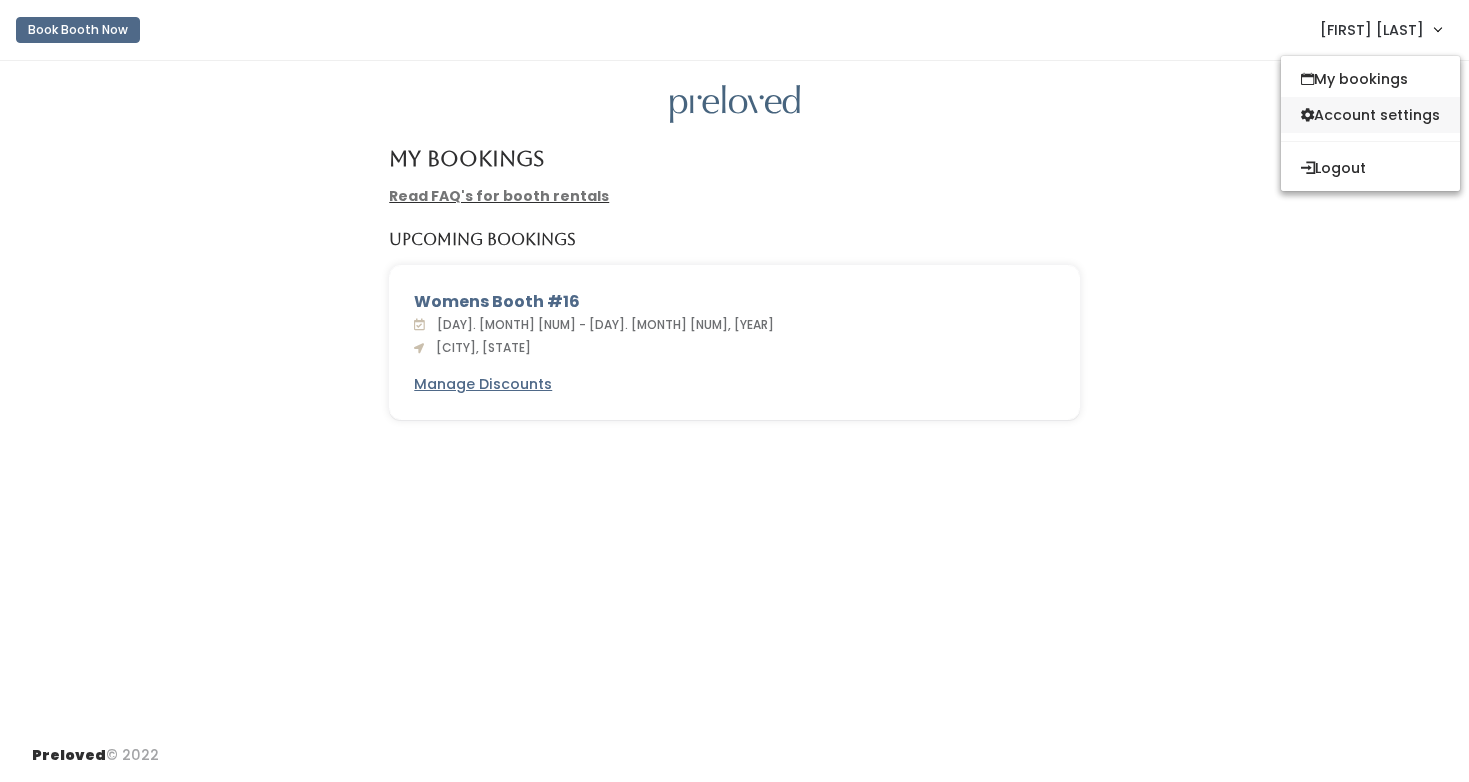 click on "Account settings" at bounding box center (1370, 115) 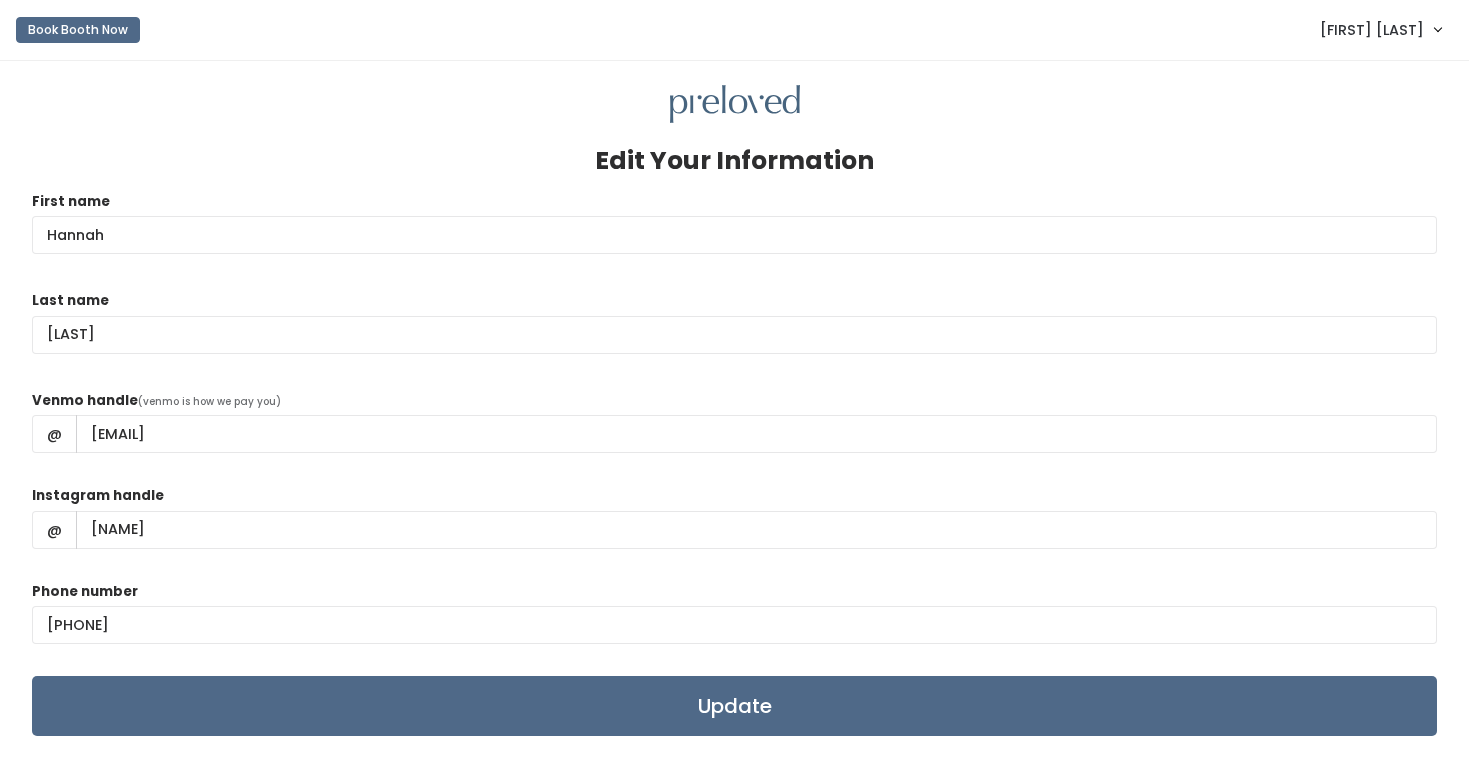 scroll, scrollTop: 0, scrollLeft: 0, axis: both 